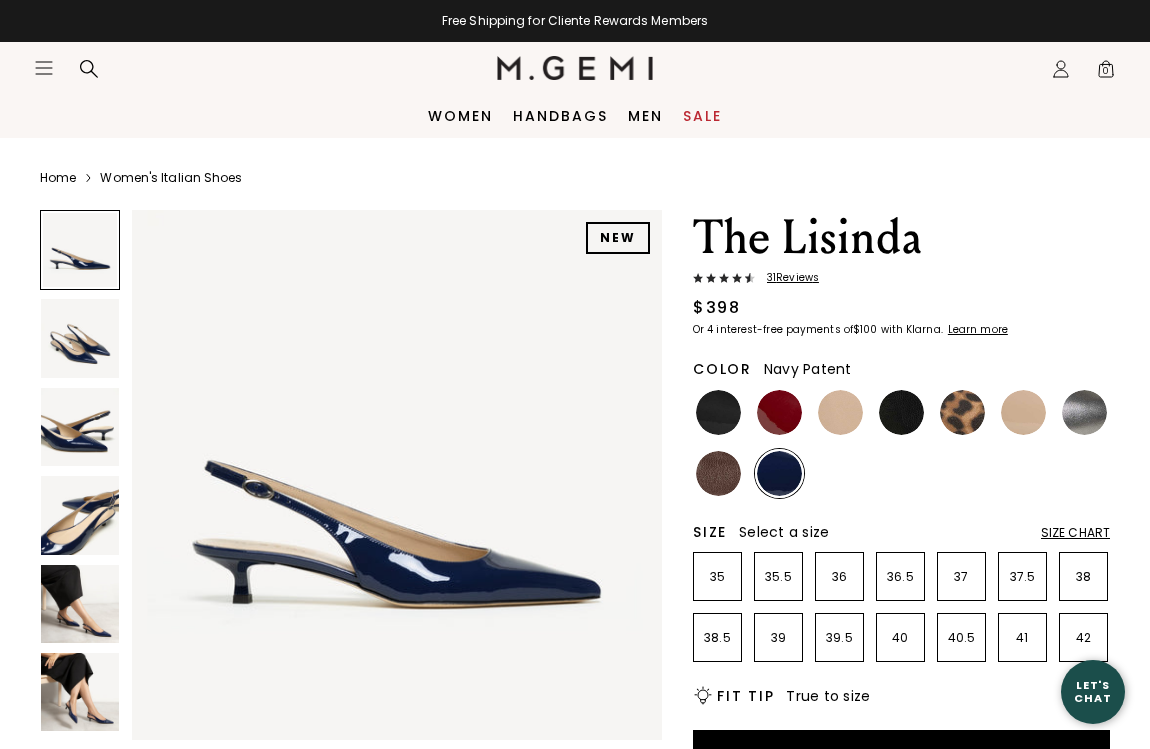 scroll, scrollTop: 0, scrollLeft: 0, axis: both 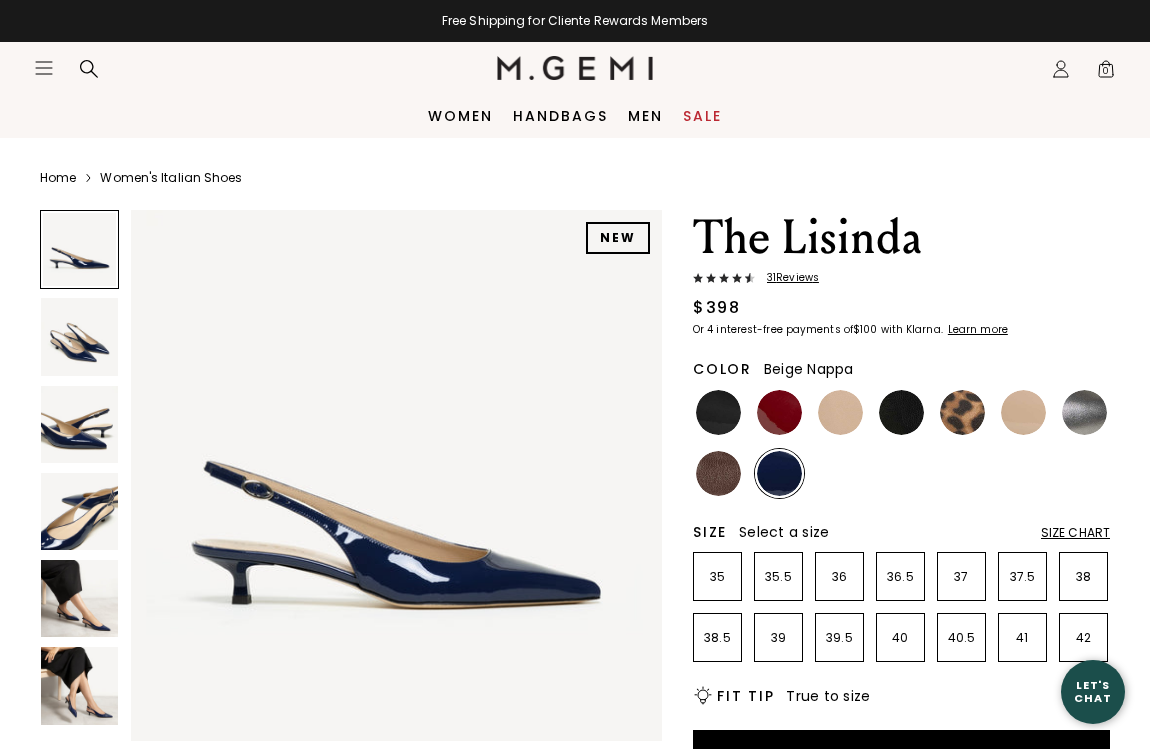 click at bounding box center [840, 412] 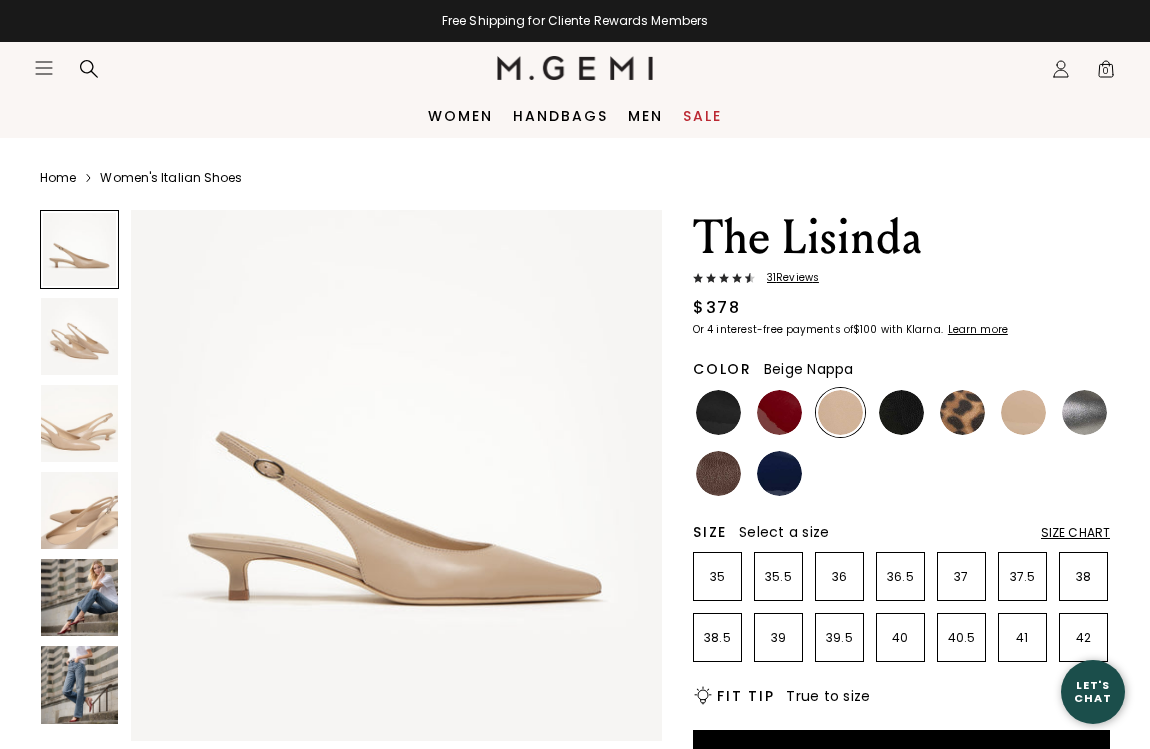 scroll, scrollTop: 0, scrollLeft: 0, axis: both 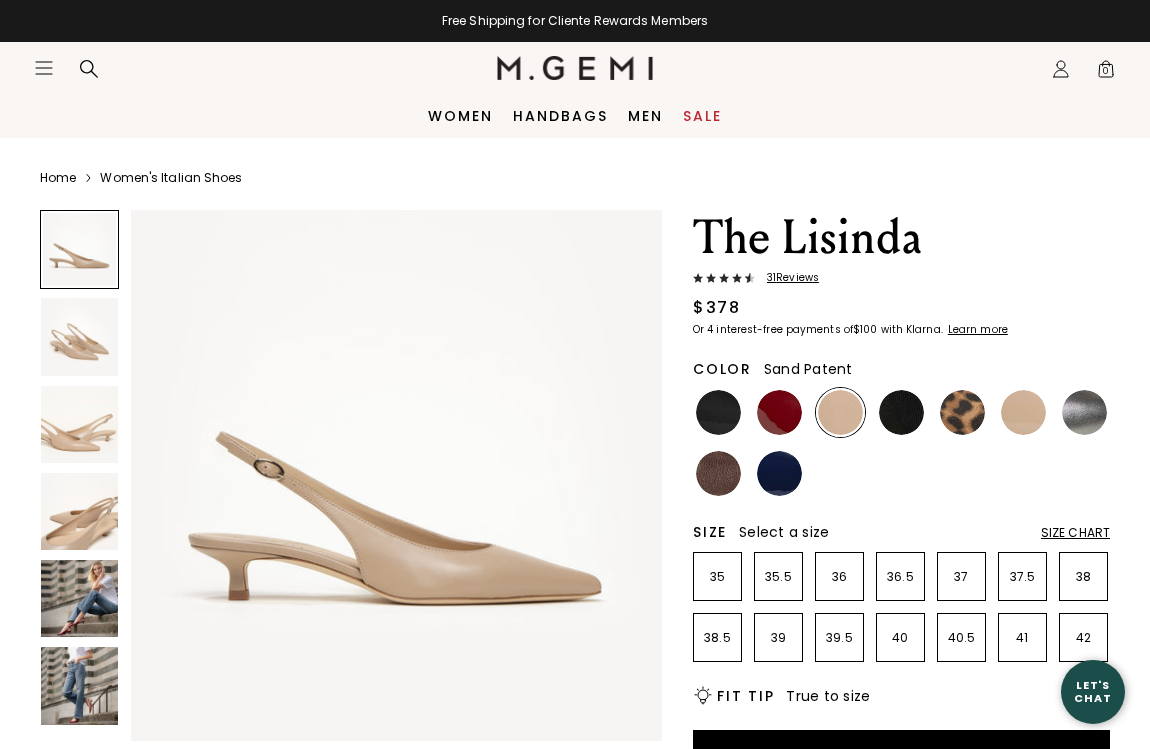 click at bounding box center [1023, 412] 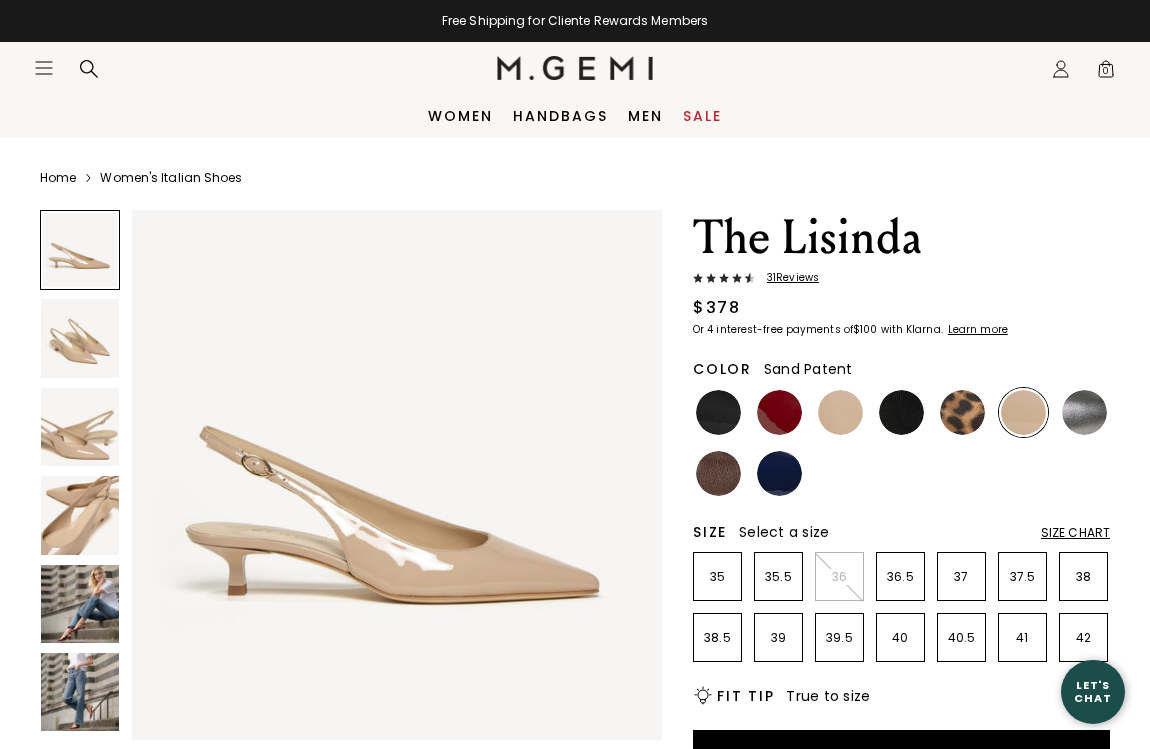 scroll, scrollTop: 0, scrollLeft: 0, axis: both 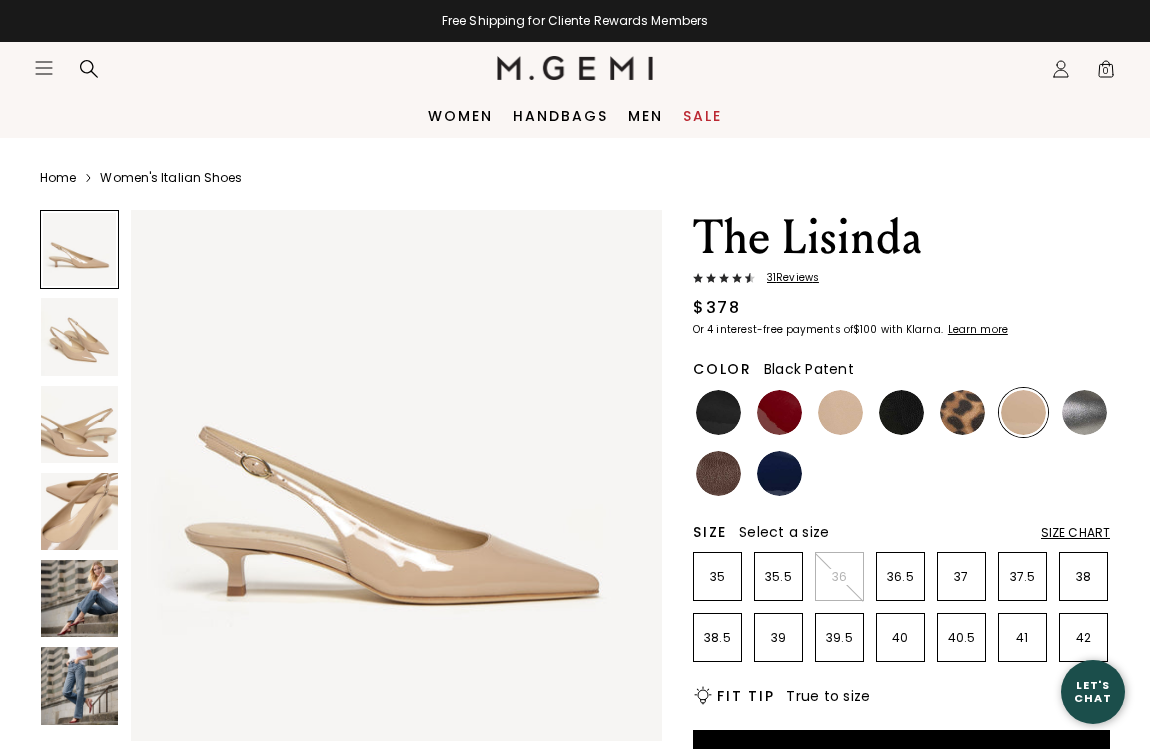 click at bounding box center (718, 412) 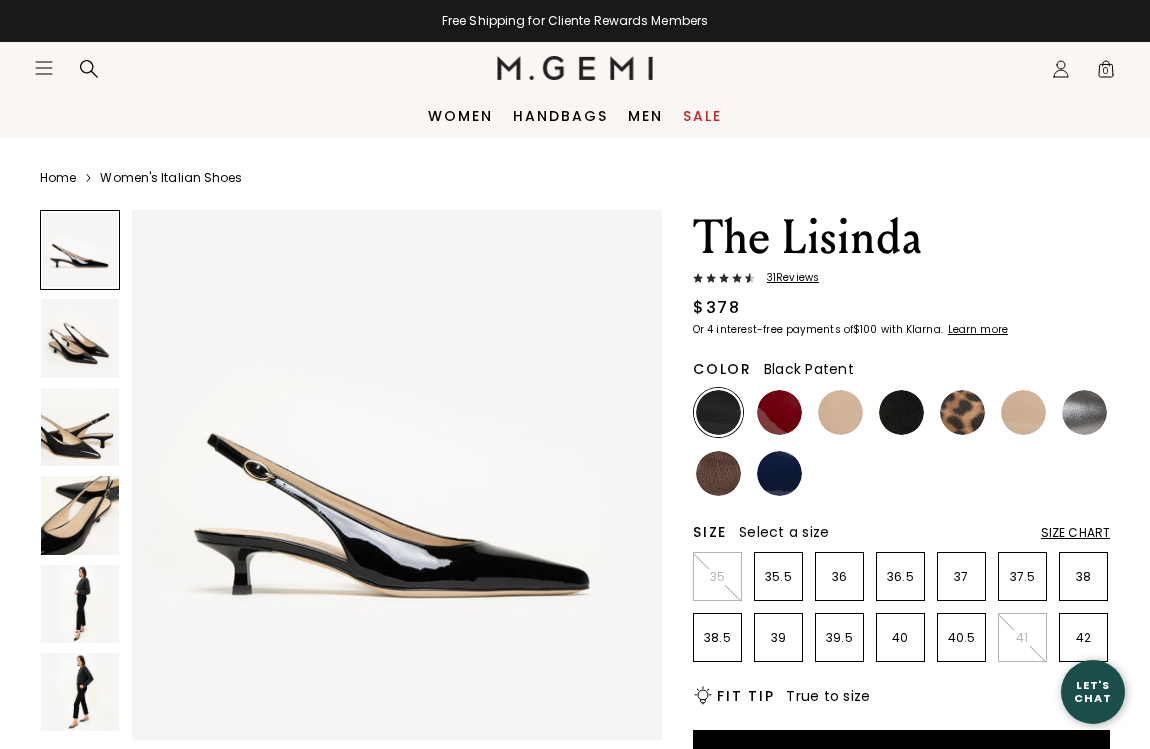 scroll, scrollTop: 0, scrollLeft: 0, axis: both 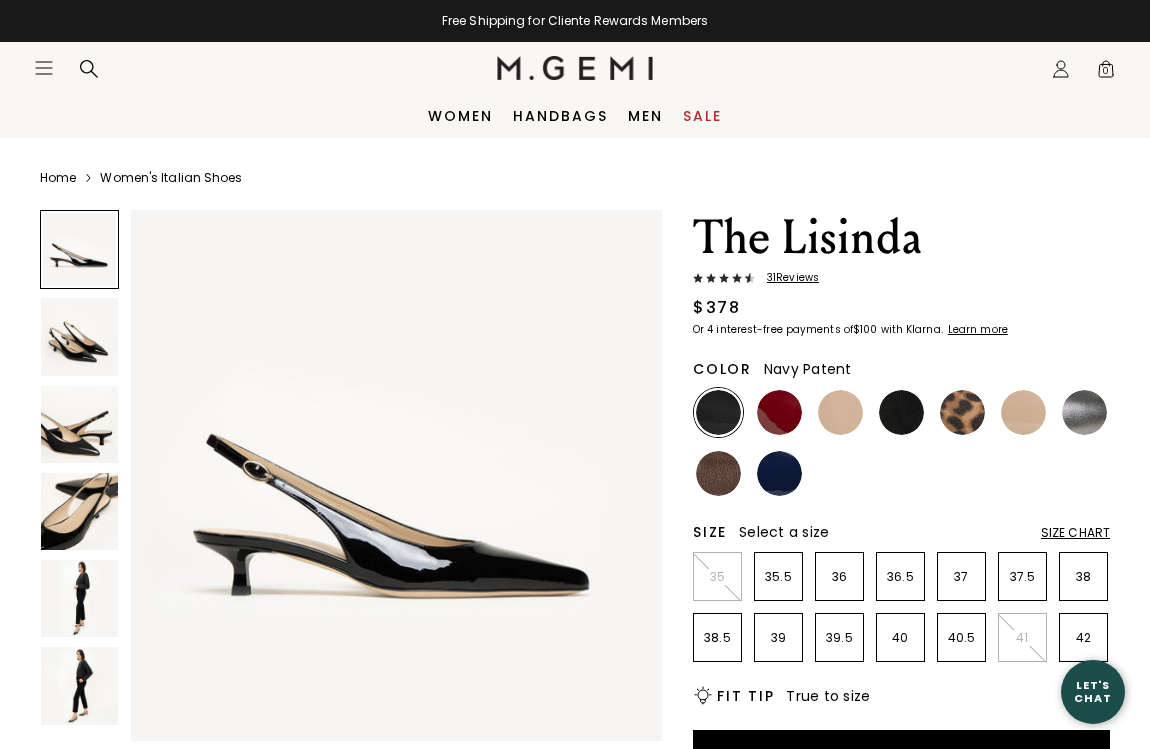 click at bounding box center [779, 473] 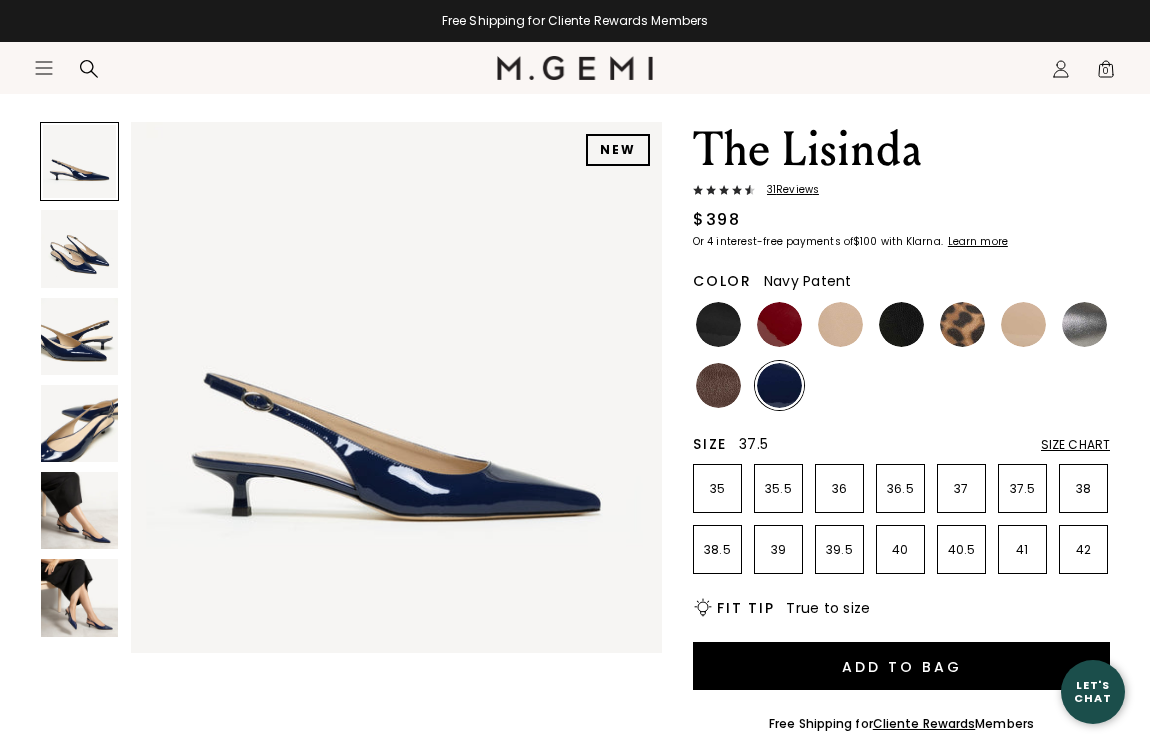 scroll, scrollTop: 92, scrollLeft: 0, axis: vertical 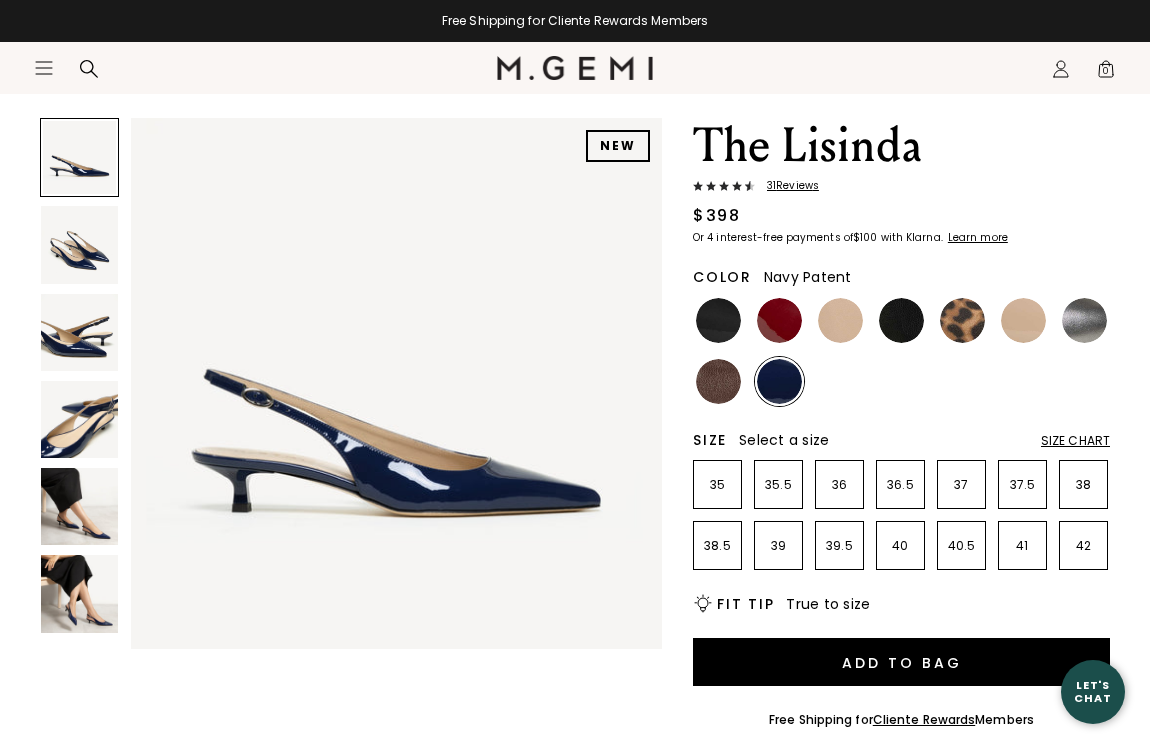 click on "Size Chart" at bounding box center (1075, 441) 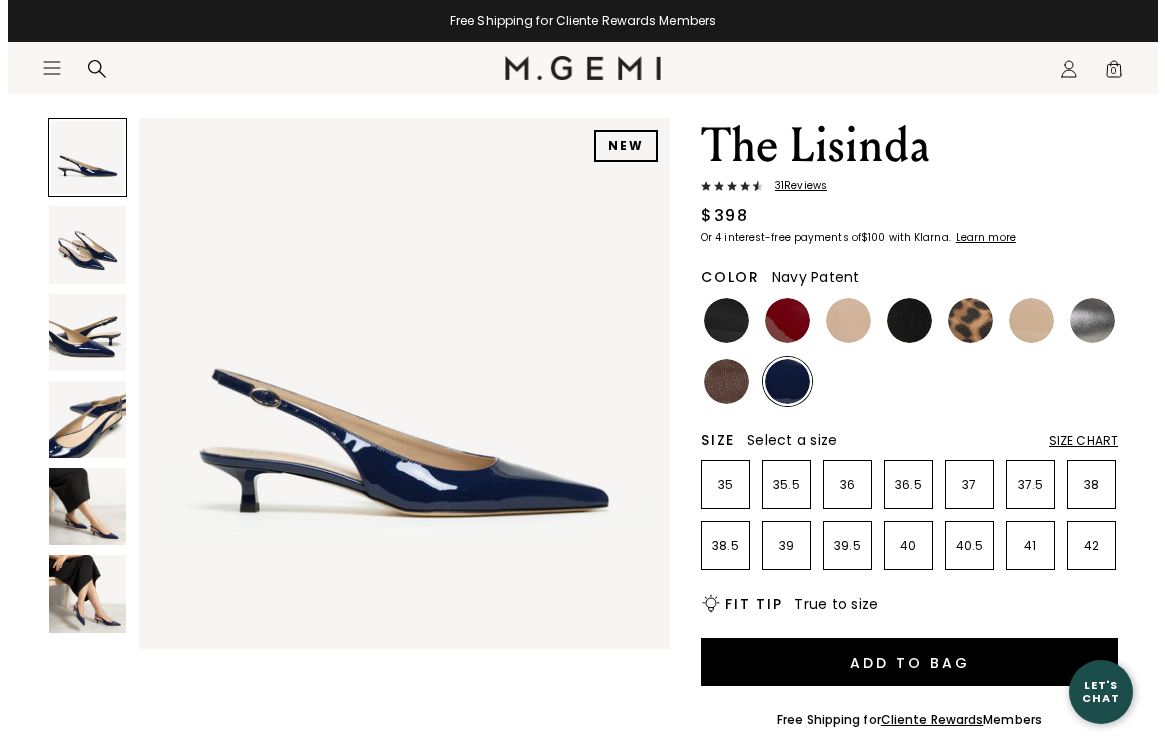 scroll, scrollTop: 0, scrollLeft: 0, axis: both 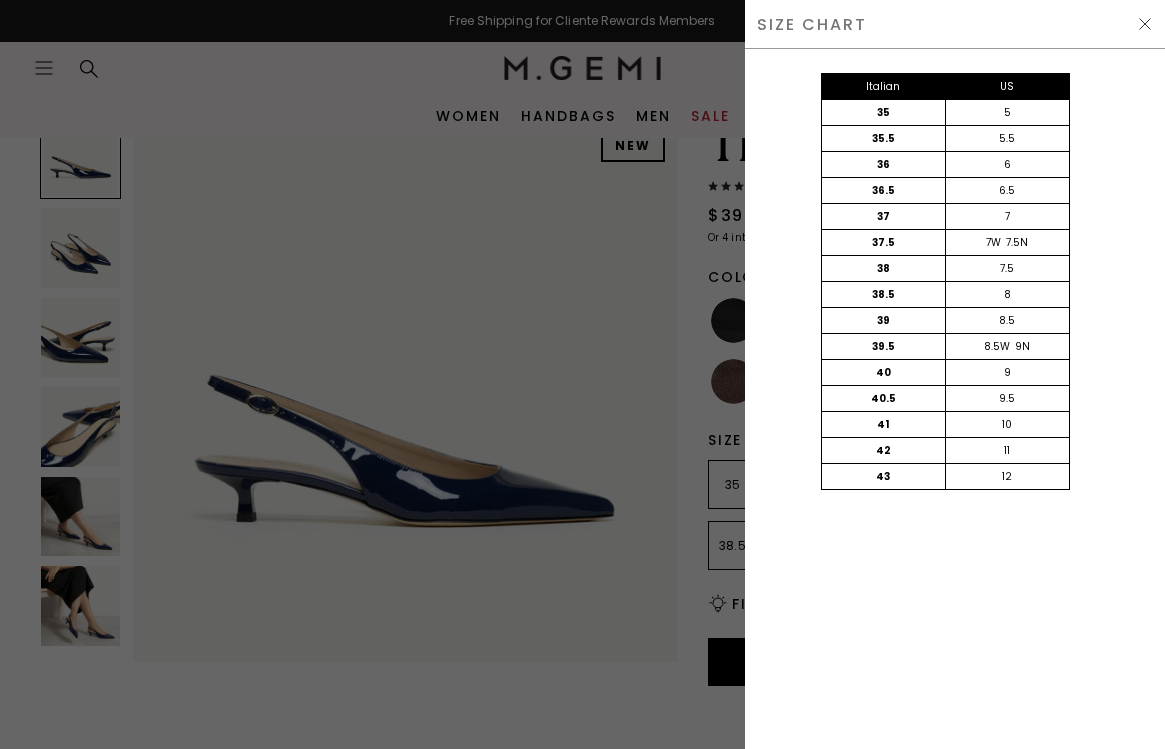 click at bounding box center [582, 374] 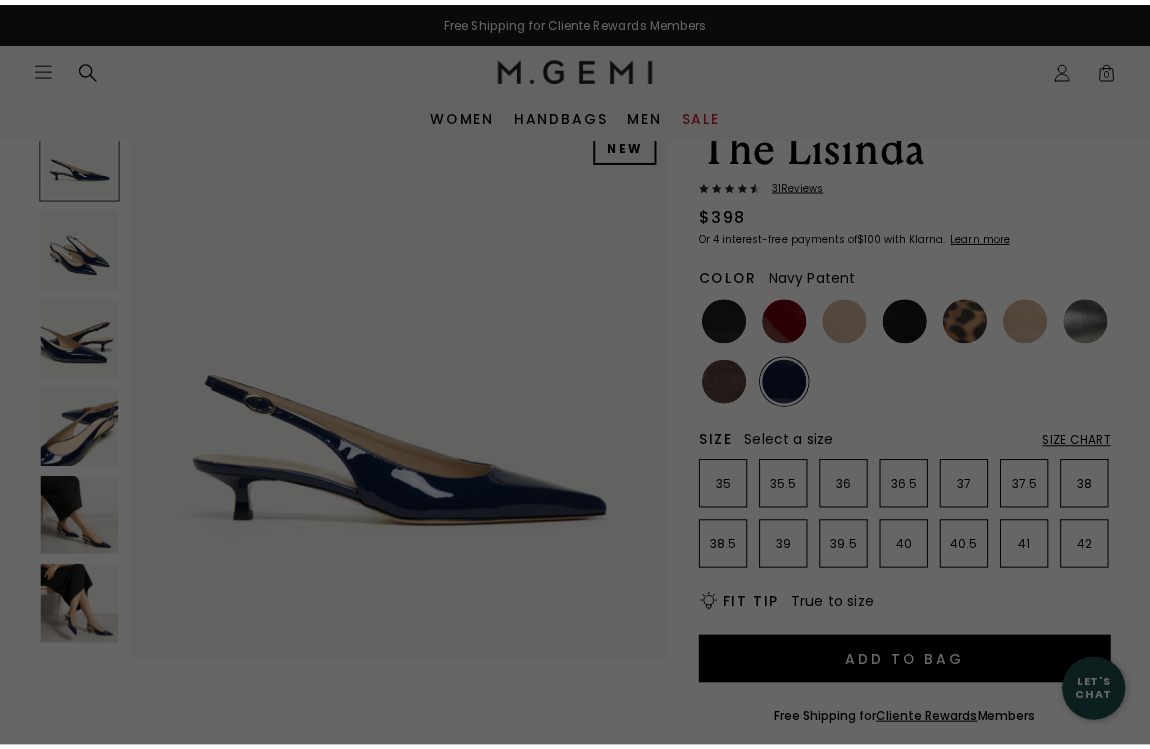 scroll, scrollTop: 92, scrollLeft: 0, axis: vertical 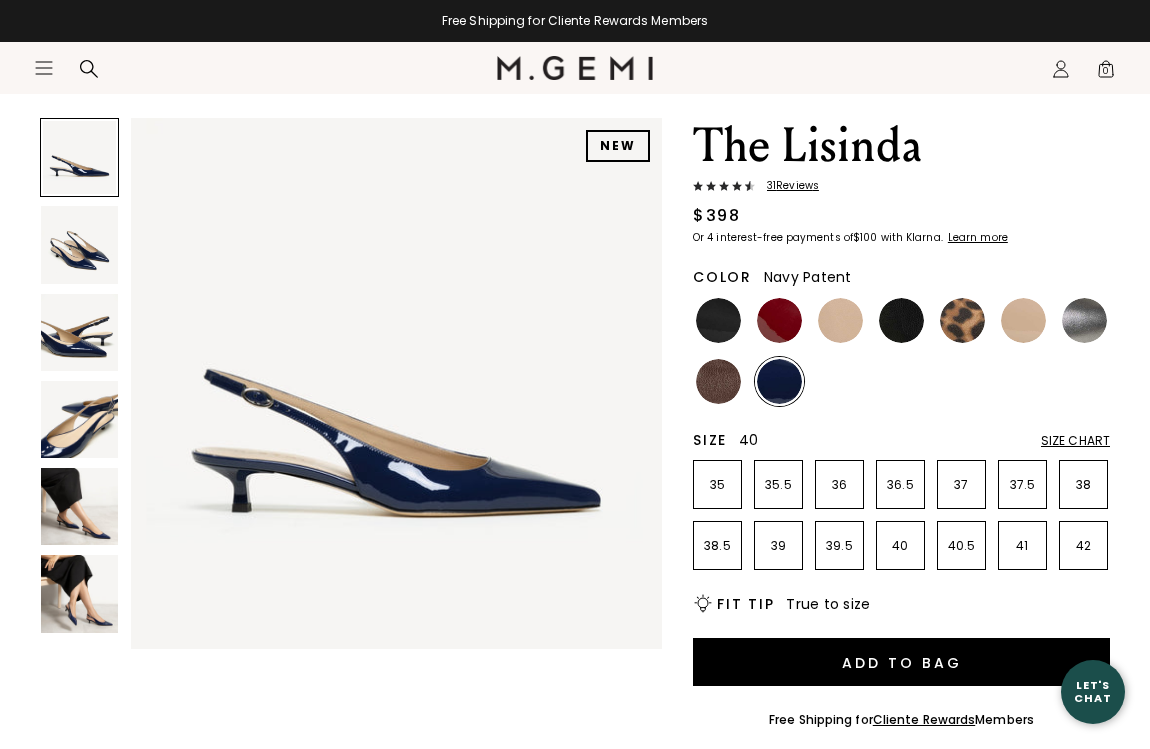 click on "40" at bounding box center [900, 546] 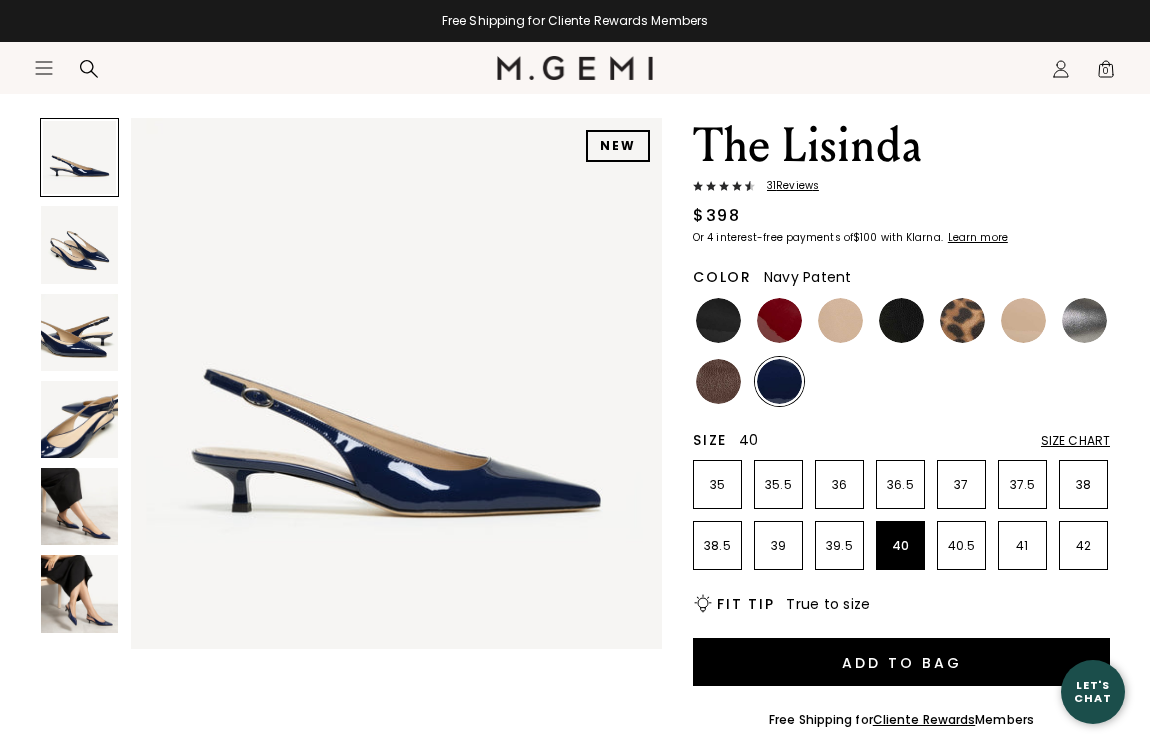 scroll, scrollTop: 0, scrollLeft: 0, axis: both 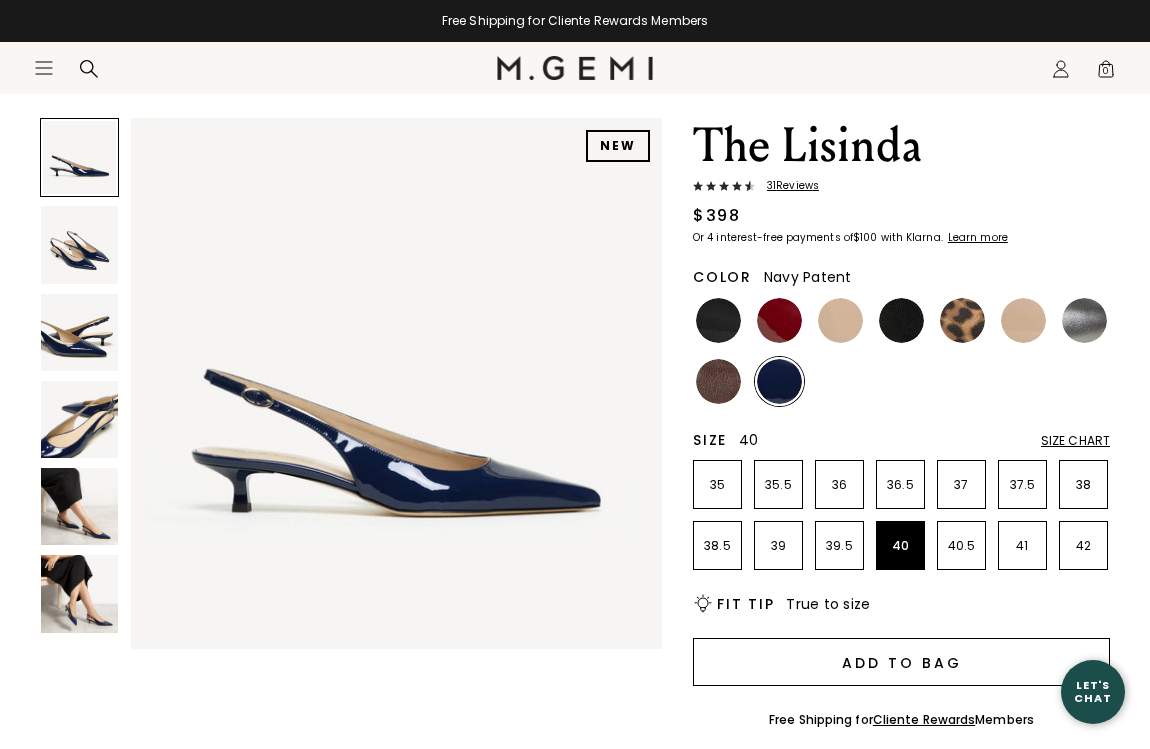 click on "Add to Bag" at bounding box center (901, 662) 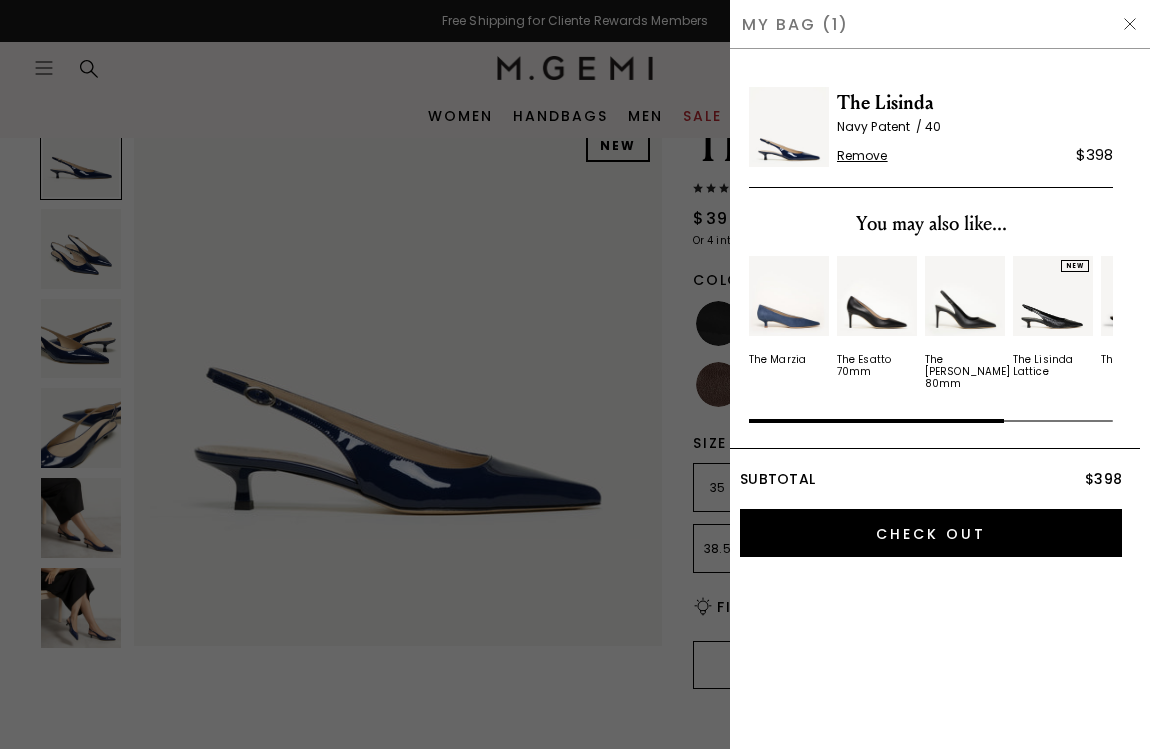 scroll, scrollTop: 0, scrollLeft: 0, axis: both 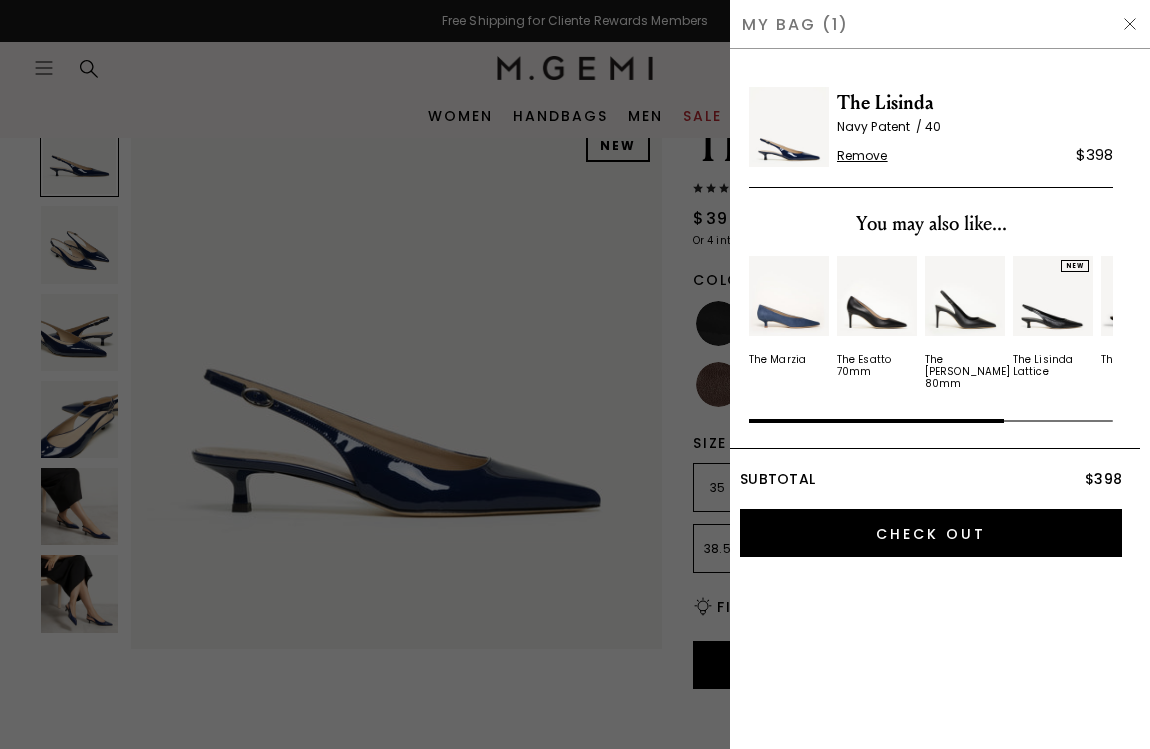 click at bounding box center (575, 374) 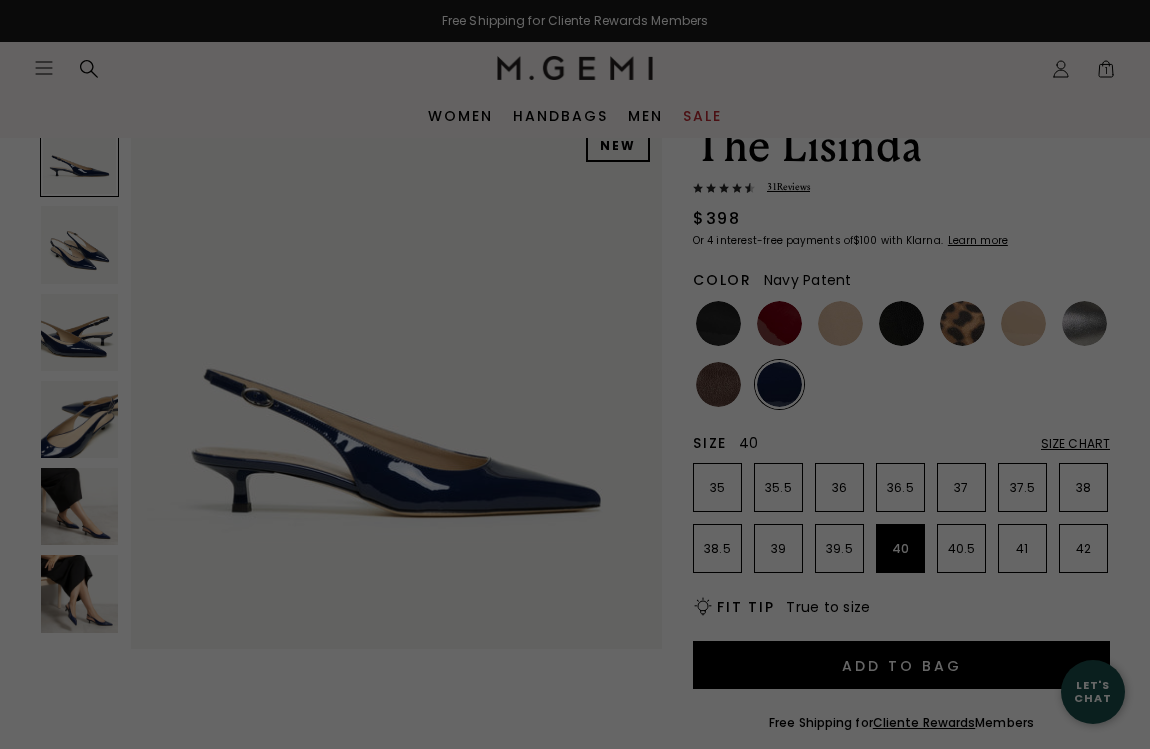 scroll, scrollTop: 92, scrollLeft: 0, axis: vertical 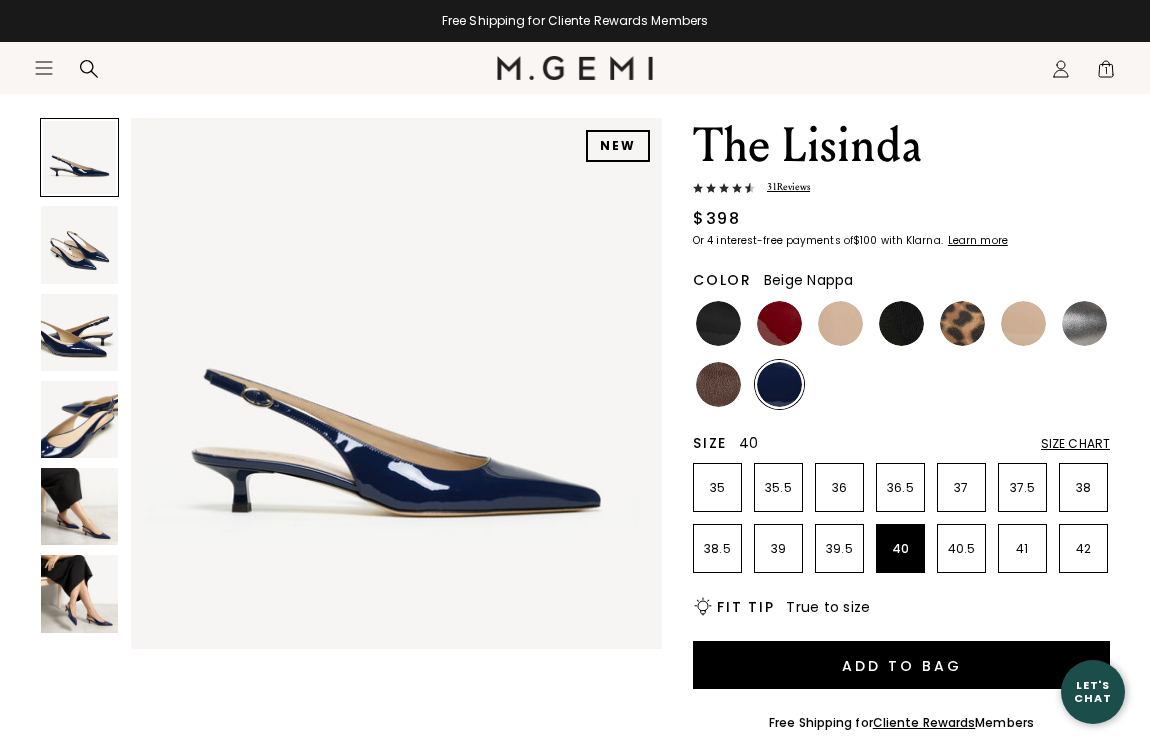 click at bounding box center [840, 323] 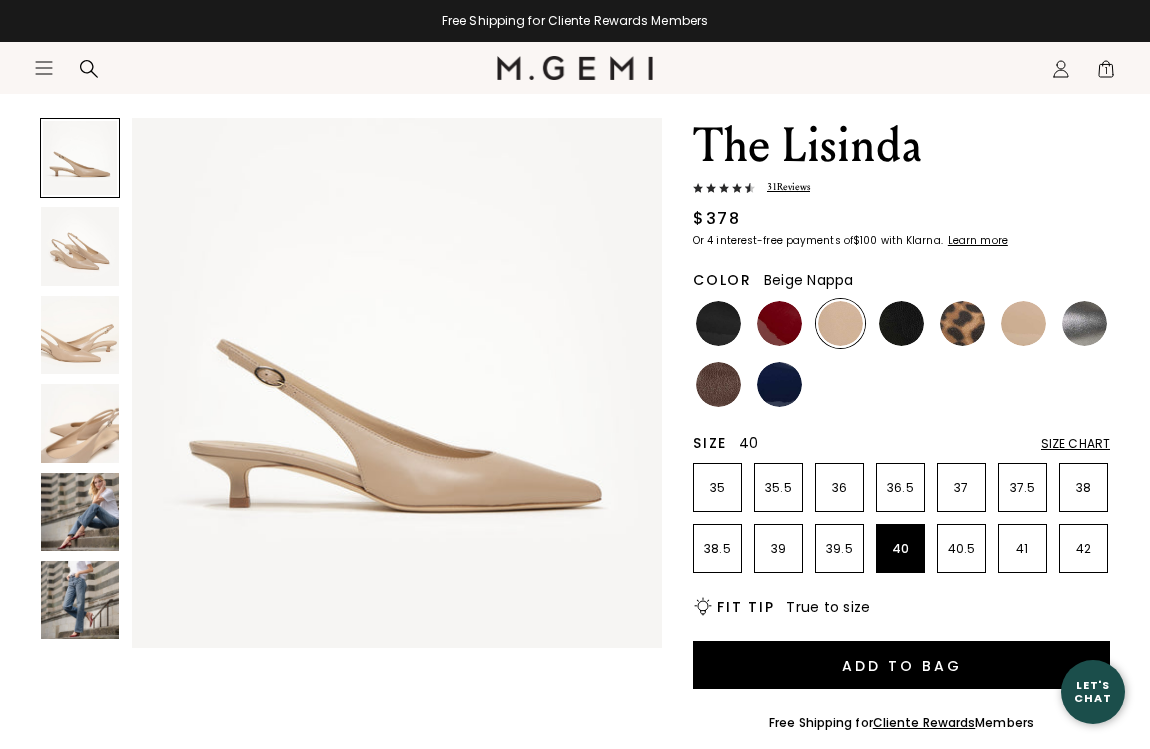 scroll, scrollTop: 0, scrollLeft: 0, axis: both 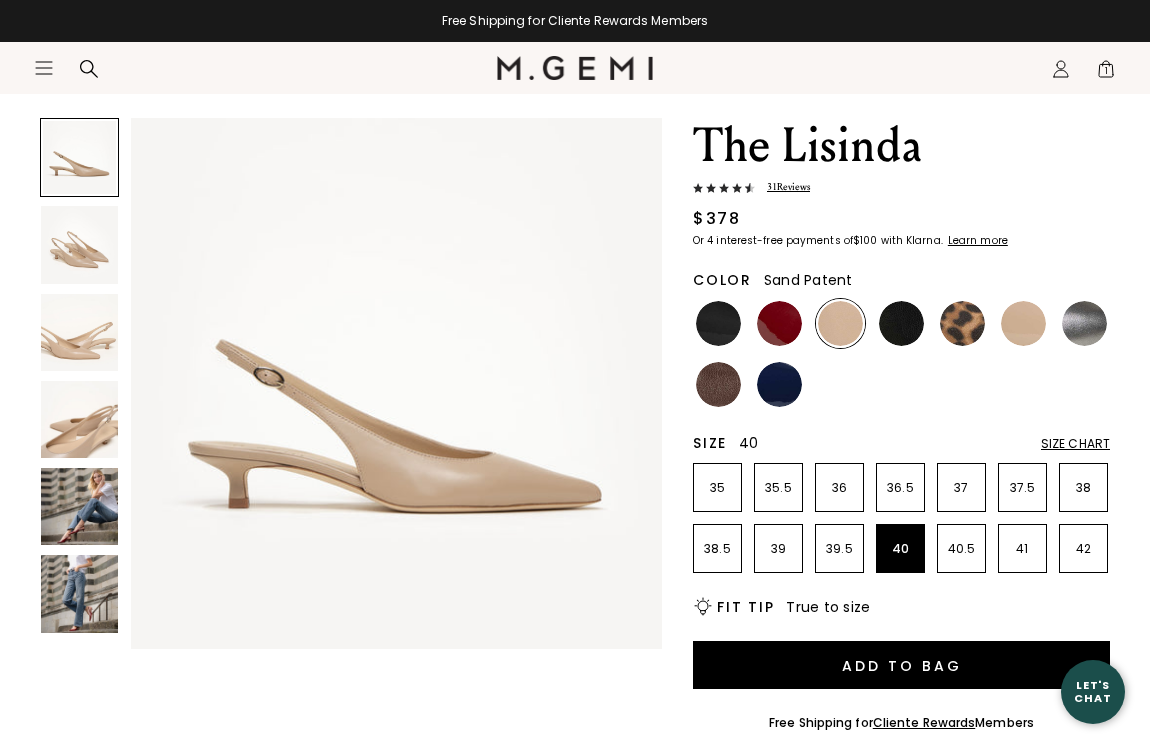 click at bounding box center (1023, 323) 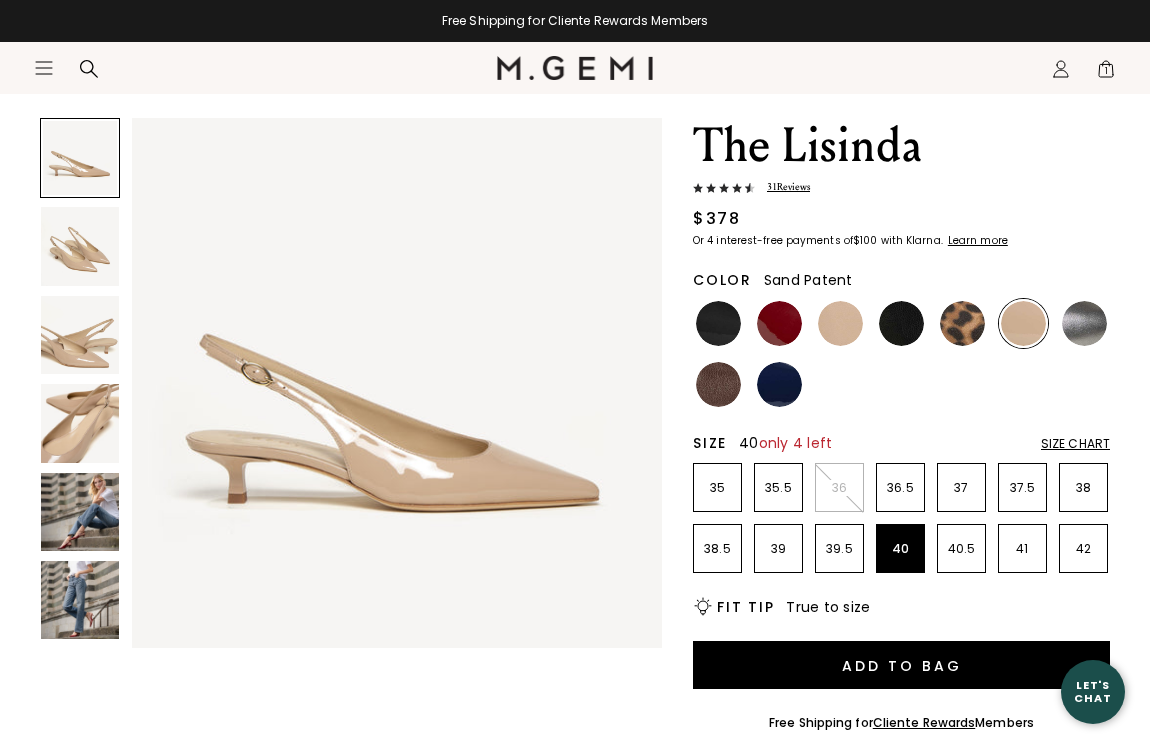 scroll, scrollTop: 0, scrollLeft: 0, axis: both 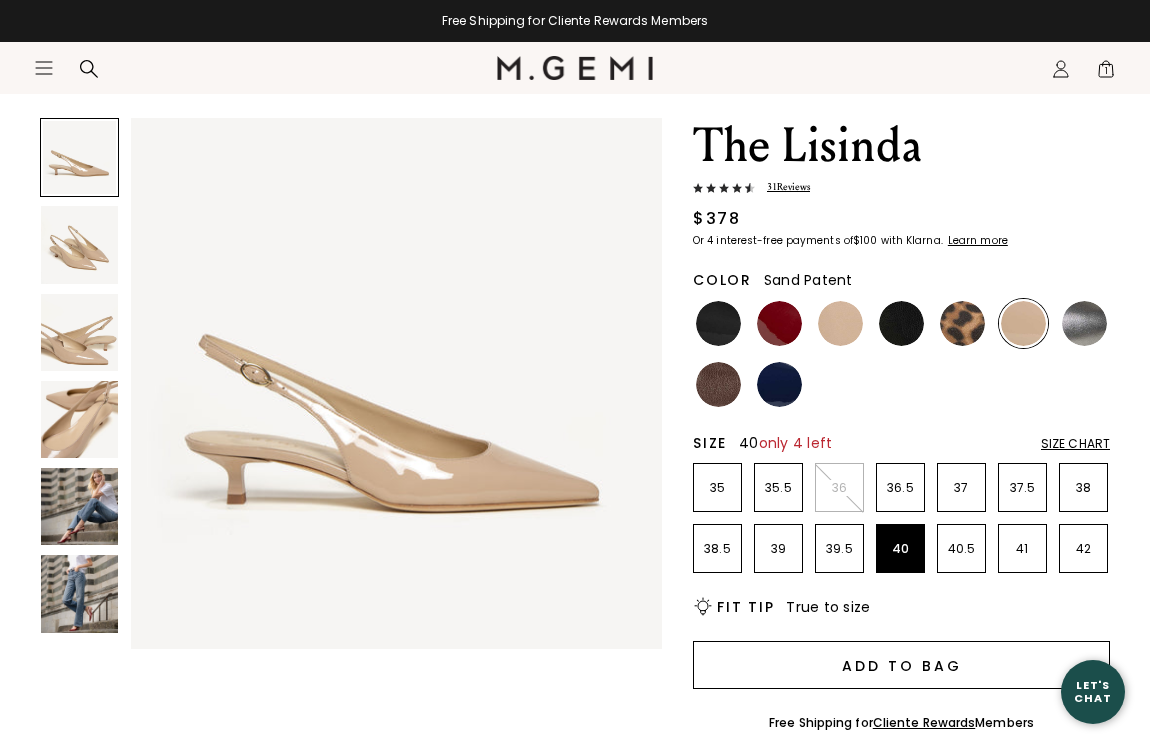 click on "Add to Bag" at bounding box center (901, 665) 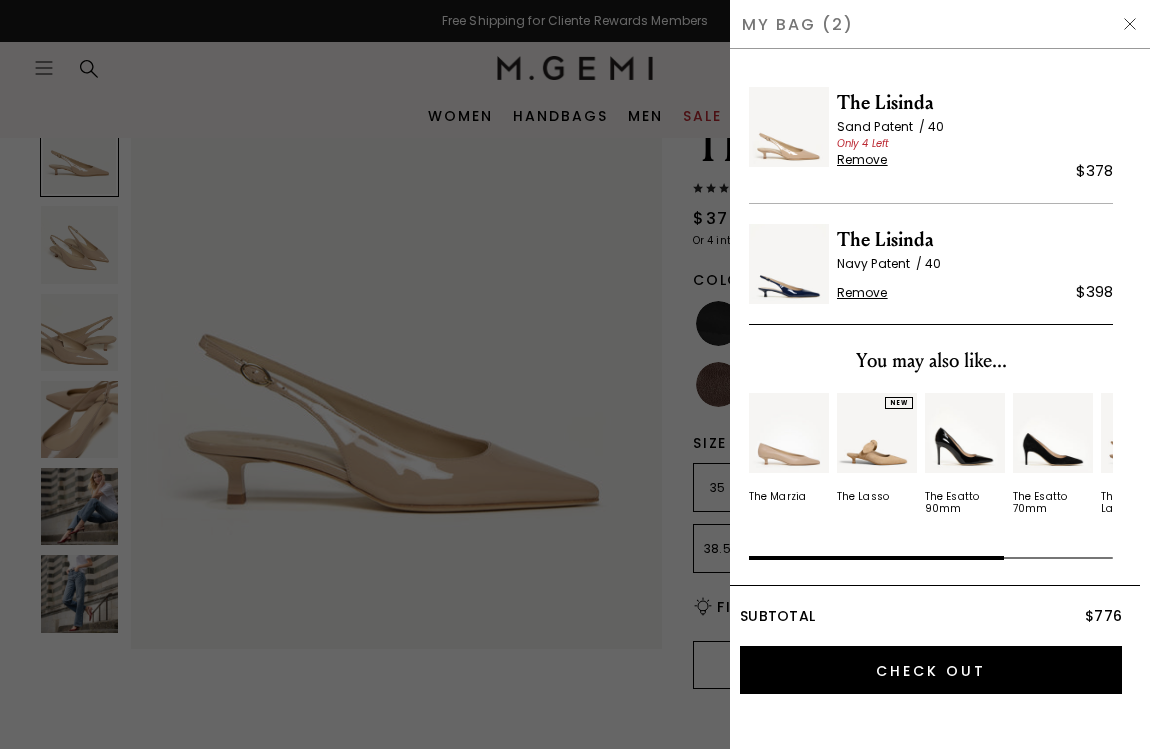 scroll, scrollTop: 0, scrollLeft: 0, axis: both 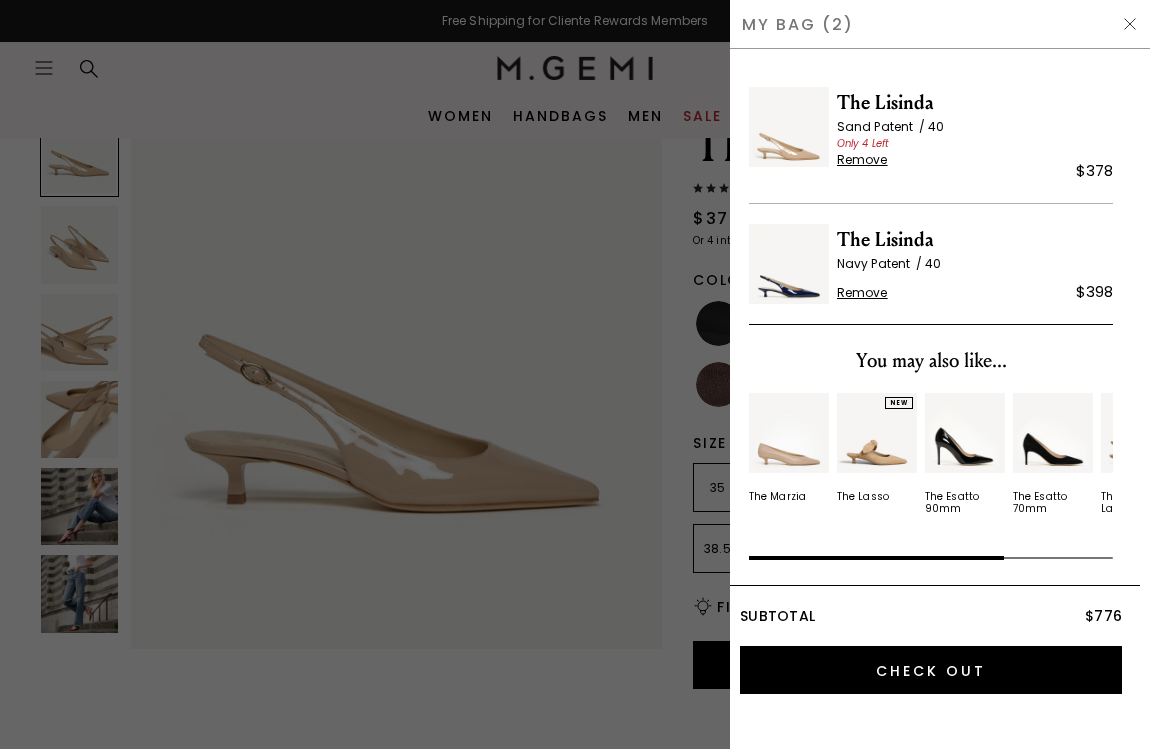 click at bounding box center [789, 433] 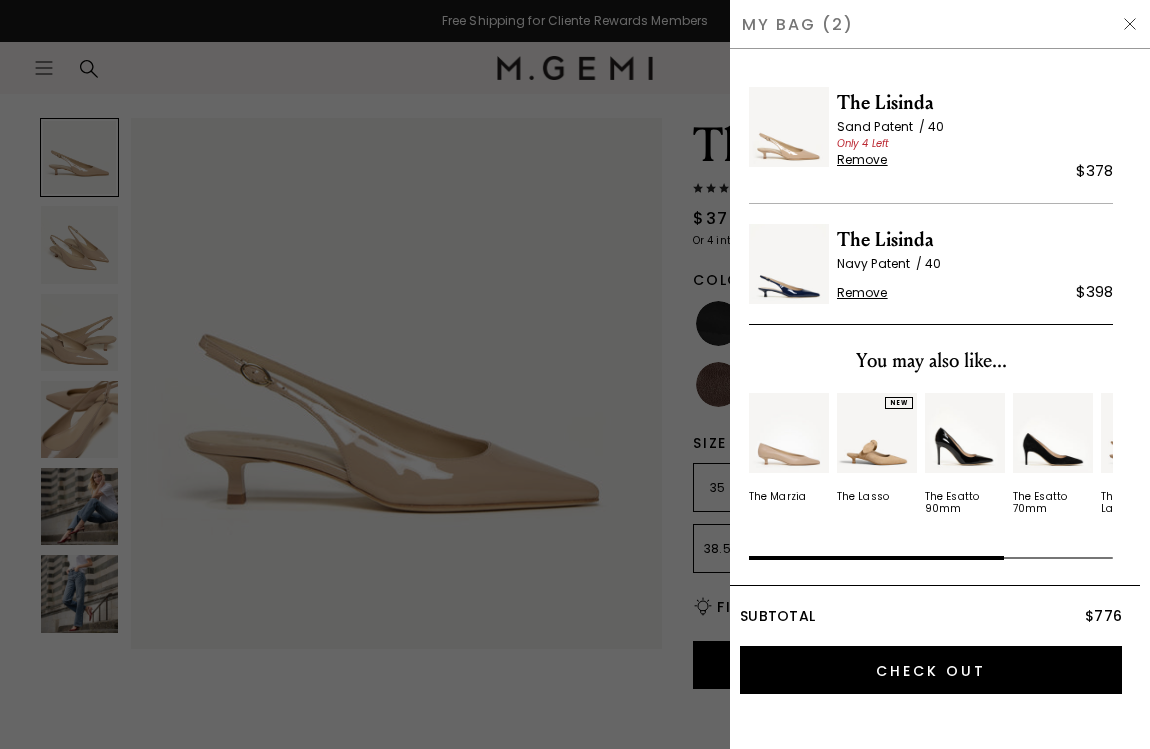 click at bounding box center [575, 373] 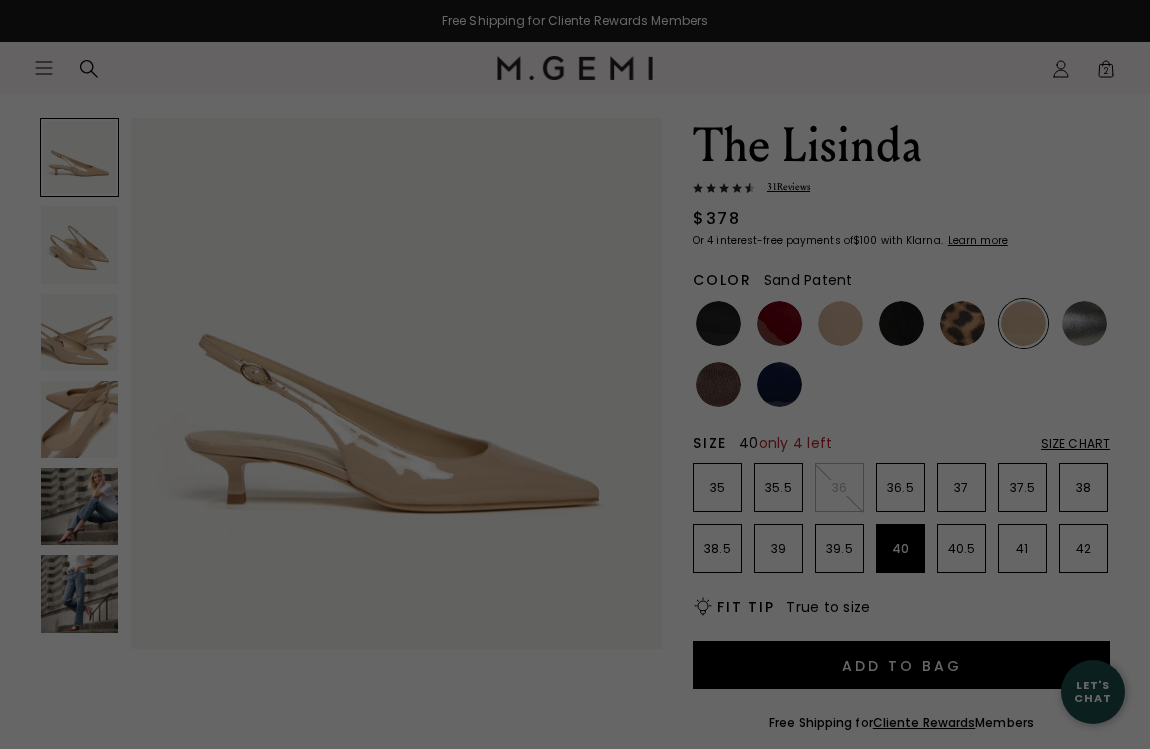 scroll, scrollTop: 92, scrollLeft: 0, axis: vertical 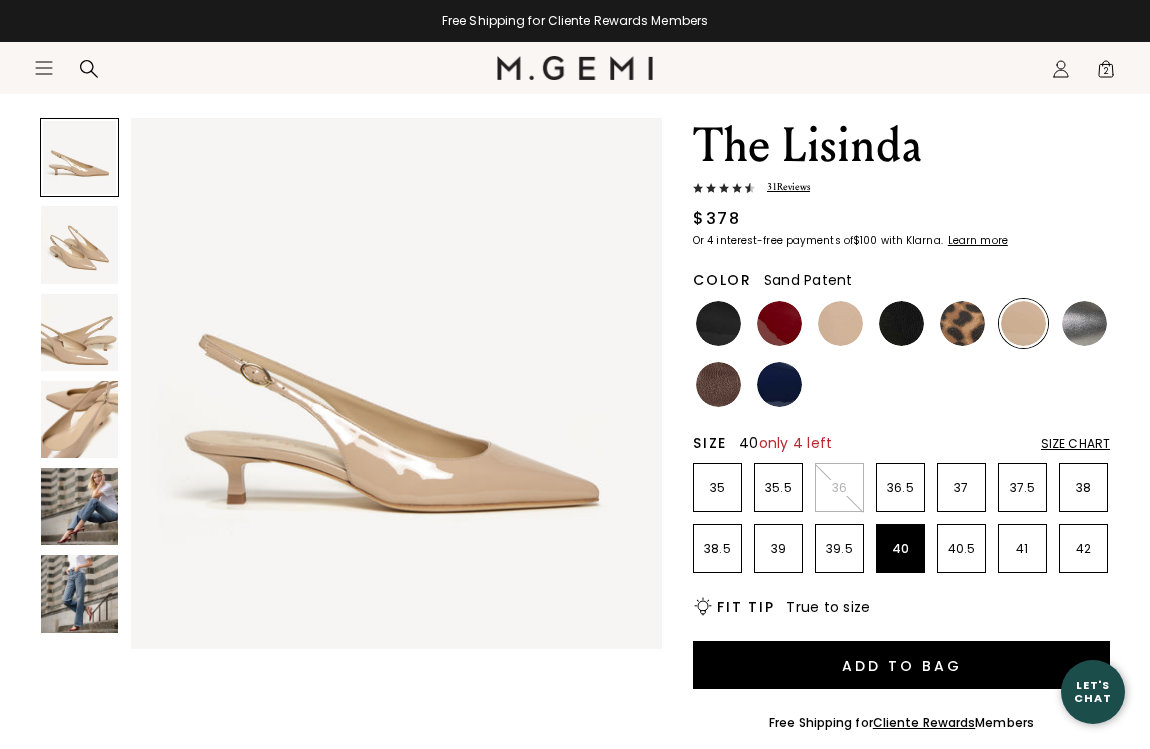 click at bounding box center (79, 506) 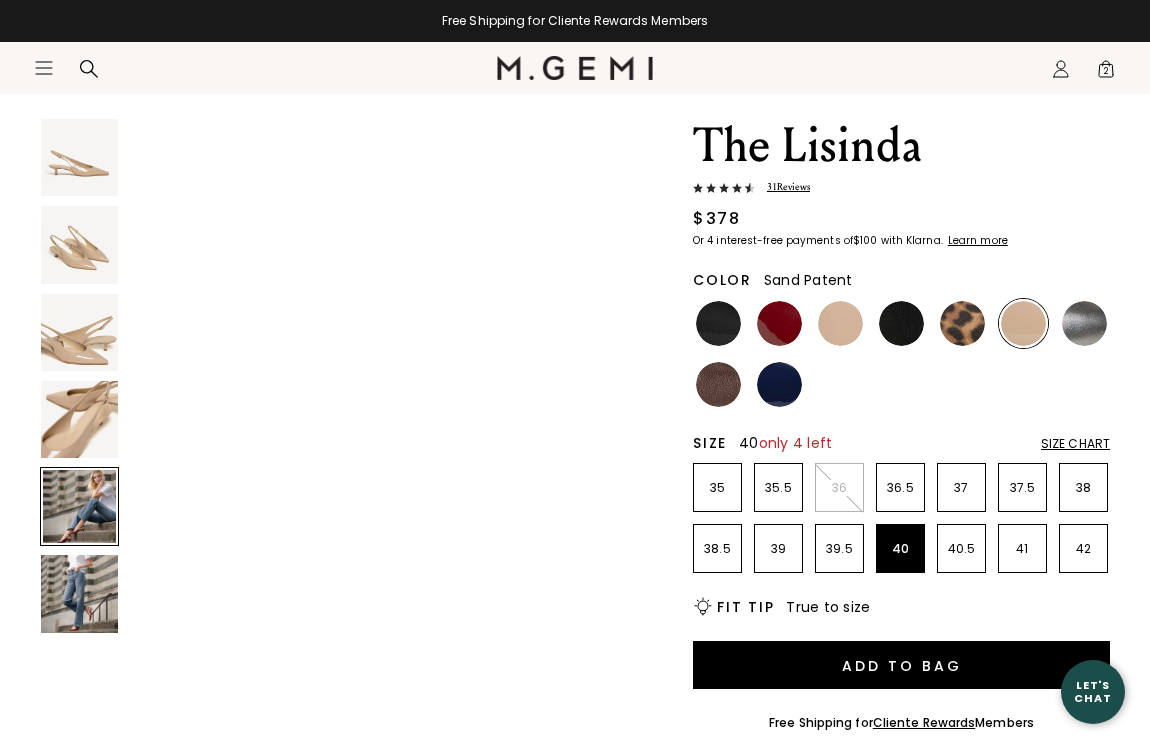 scroll, scrollTop: 2143, scrollLeft: 0, axis: vertical 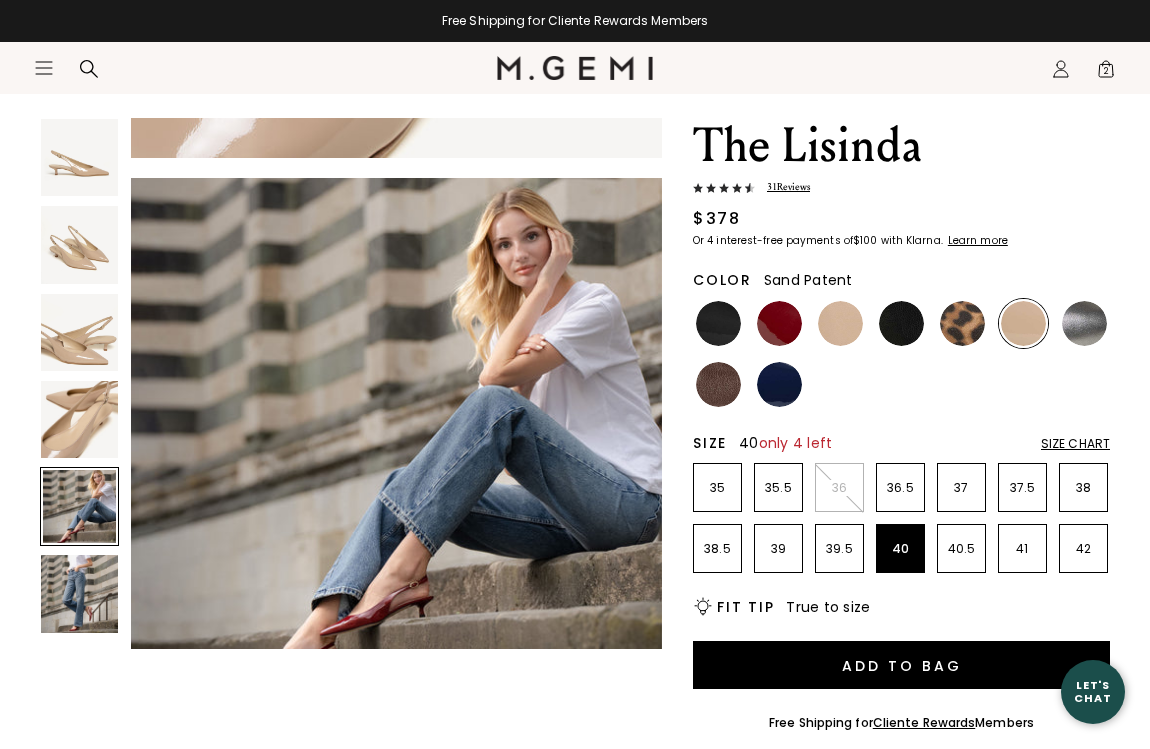 click at bounding box center (79, 593) 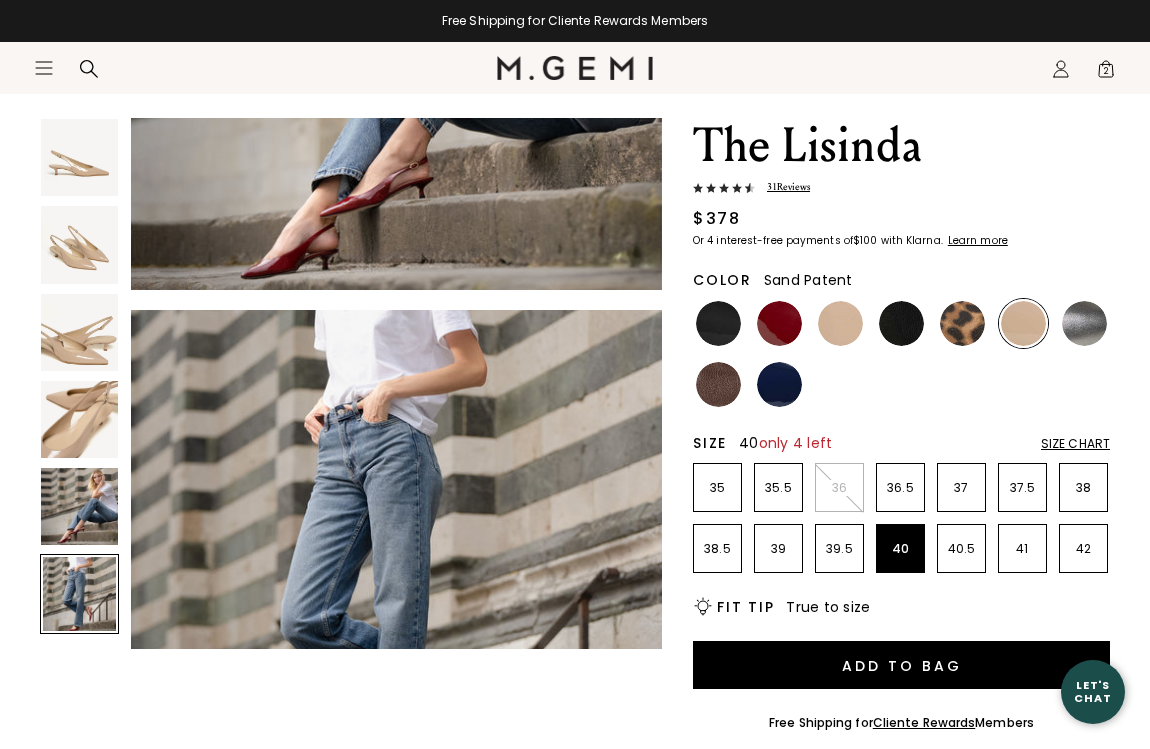 scroll, scrollTop: 2679, scrollLeft: 0, axis: vertical 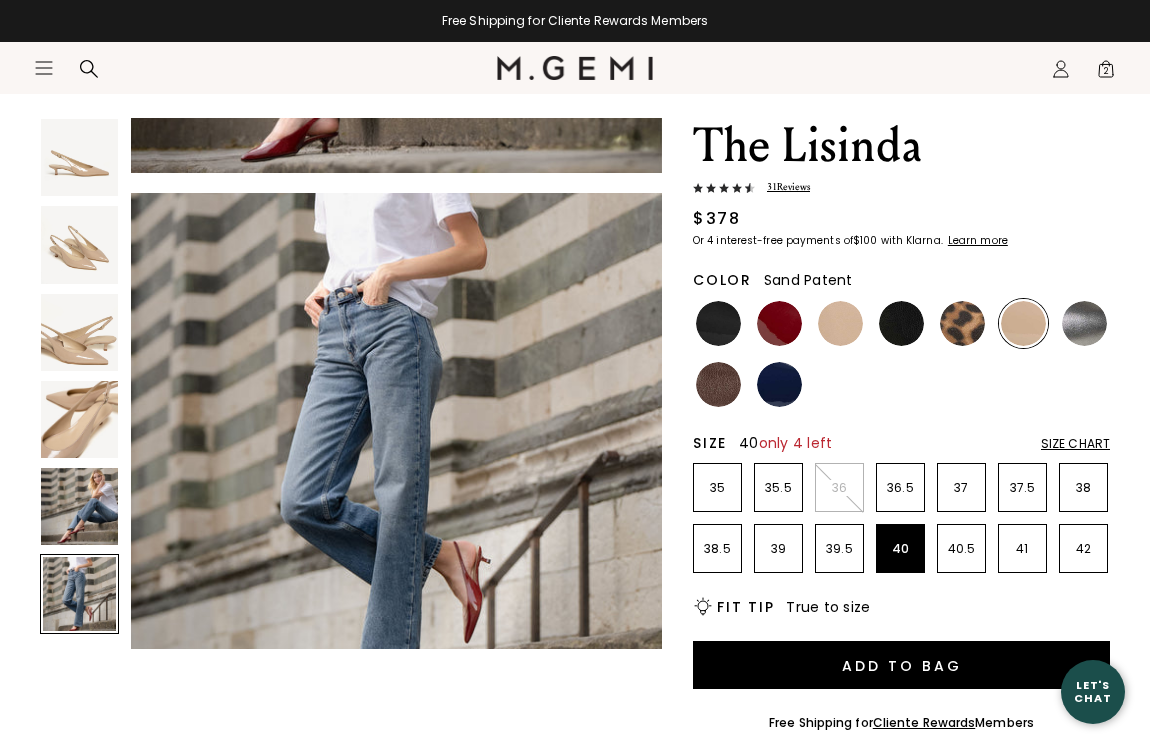 click at bounding box center [79, 419] 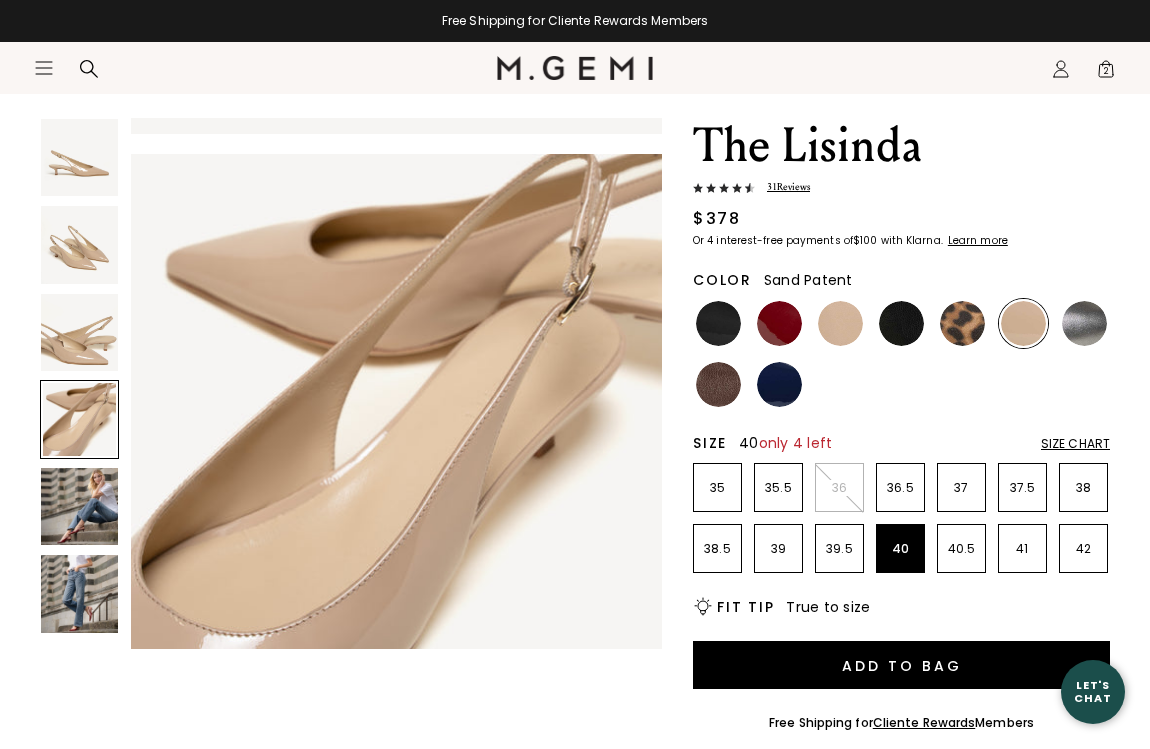 scroll, scrollTop: 1607, scrollLeft: 0, axis: vertical 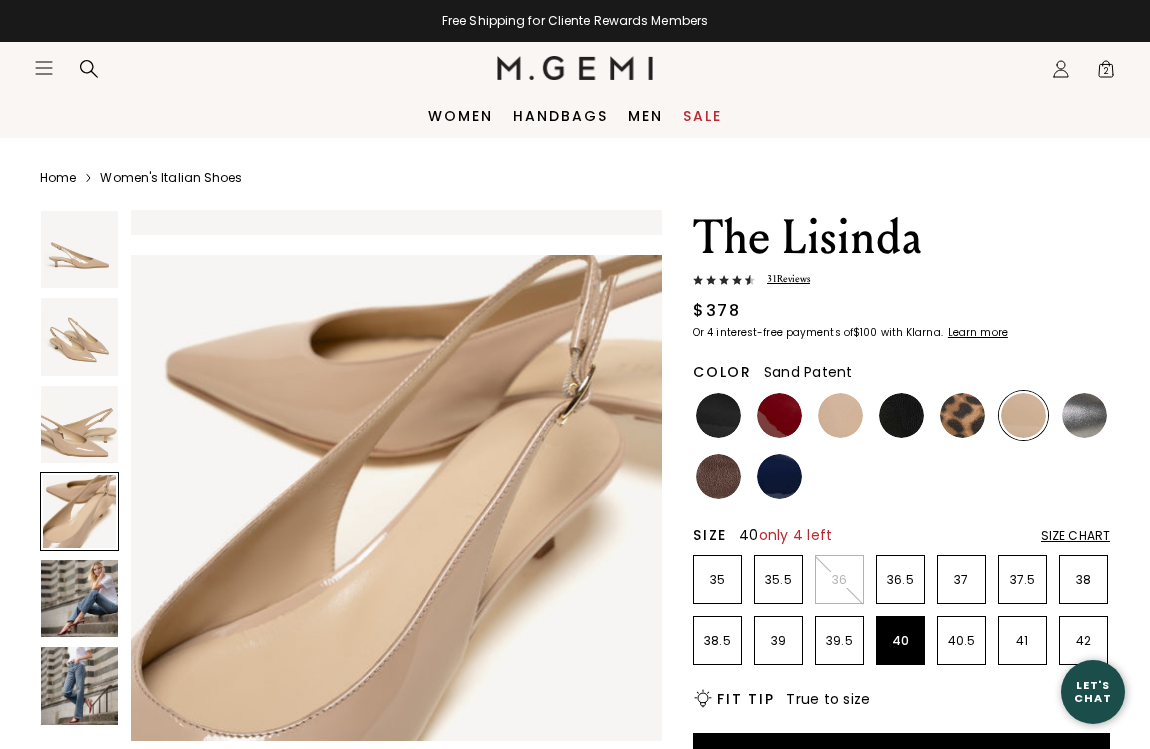 click 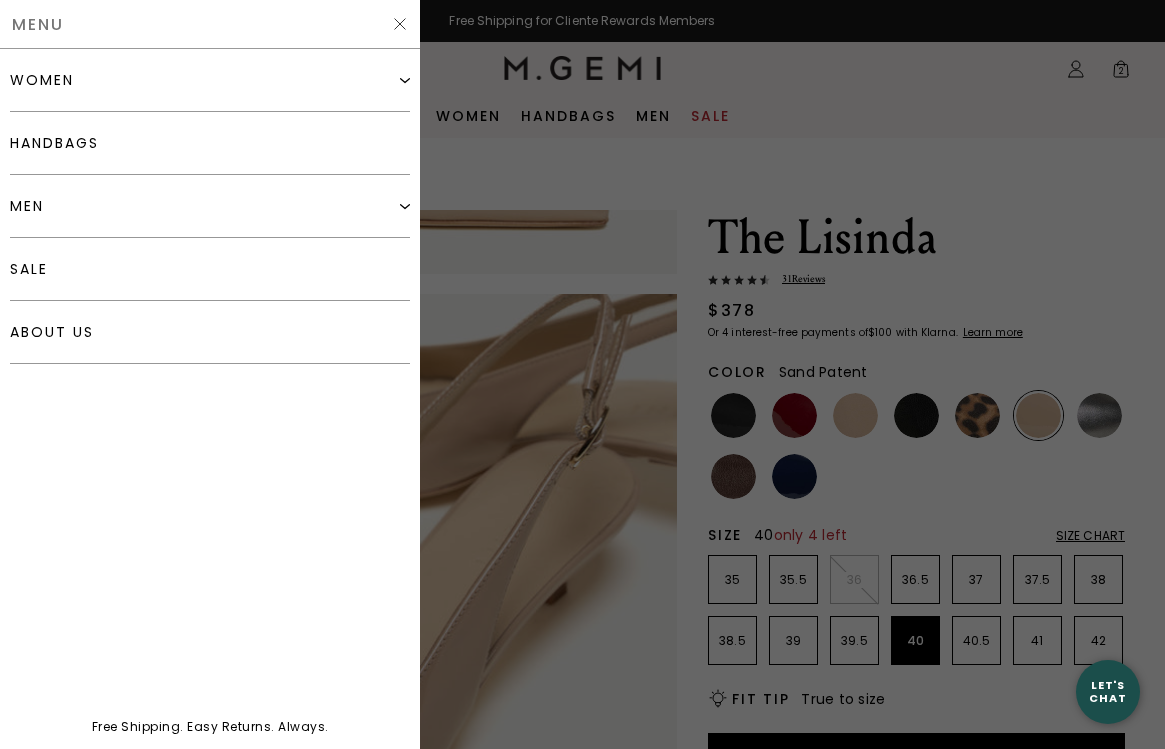 click on "women" at bounding box center (42, 80) 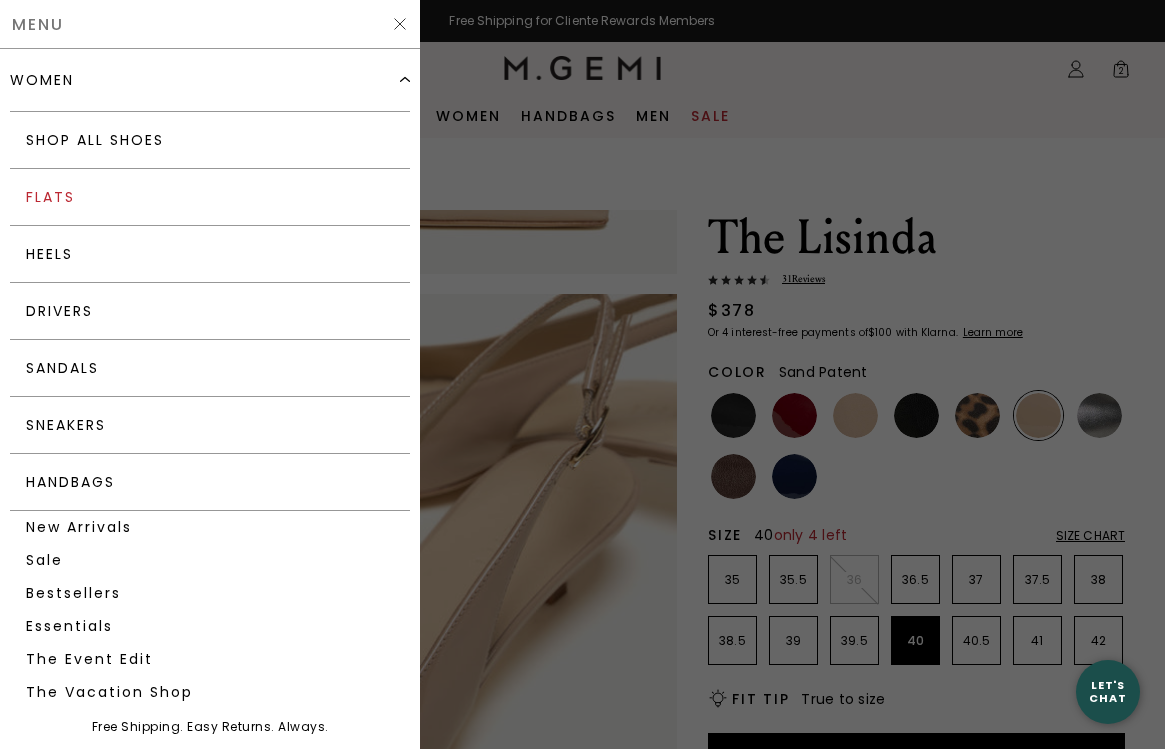 click on "Flats" at bounding box center (210, 197) 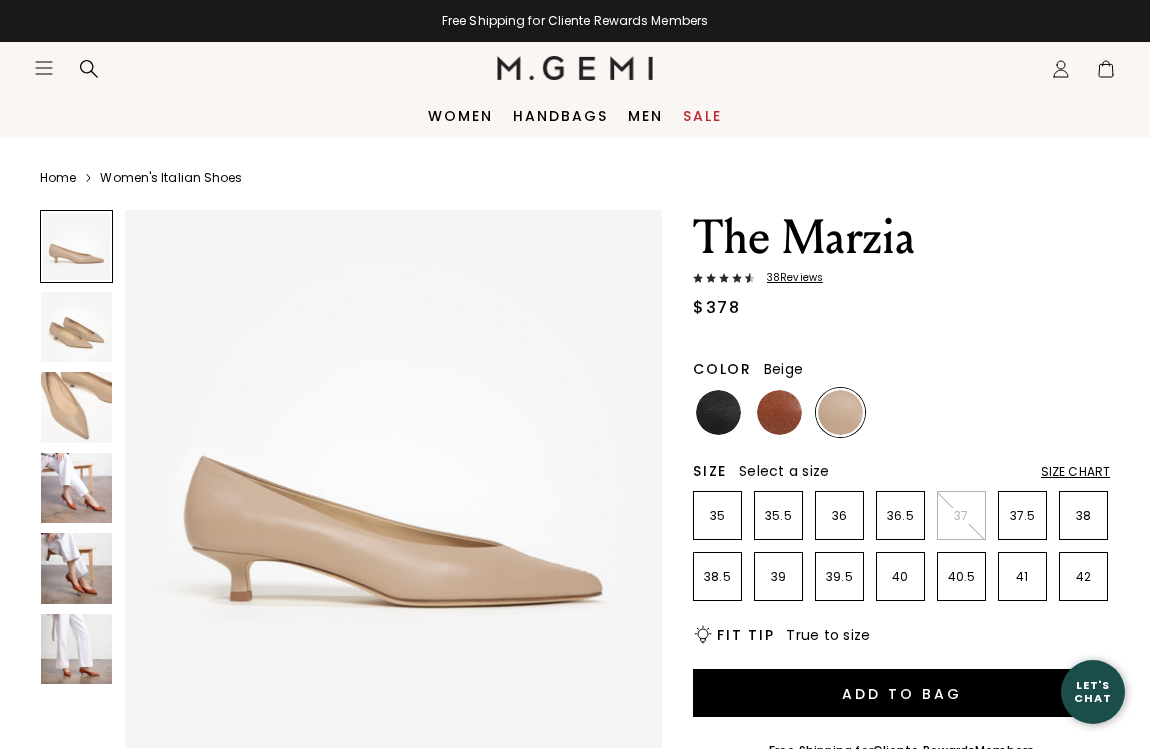 scroll, scrollTop: 0, scrollLeft: 0, axis: both 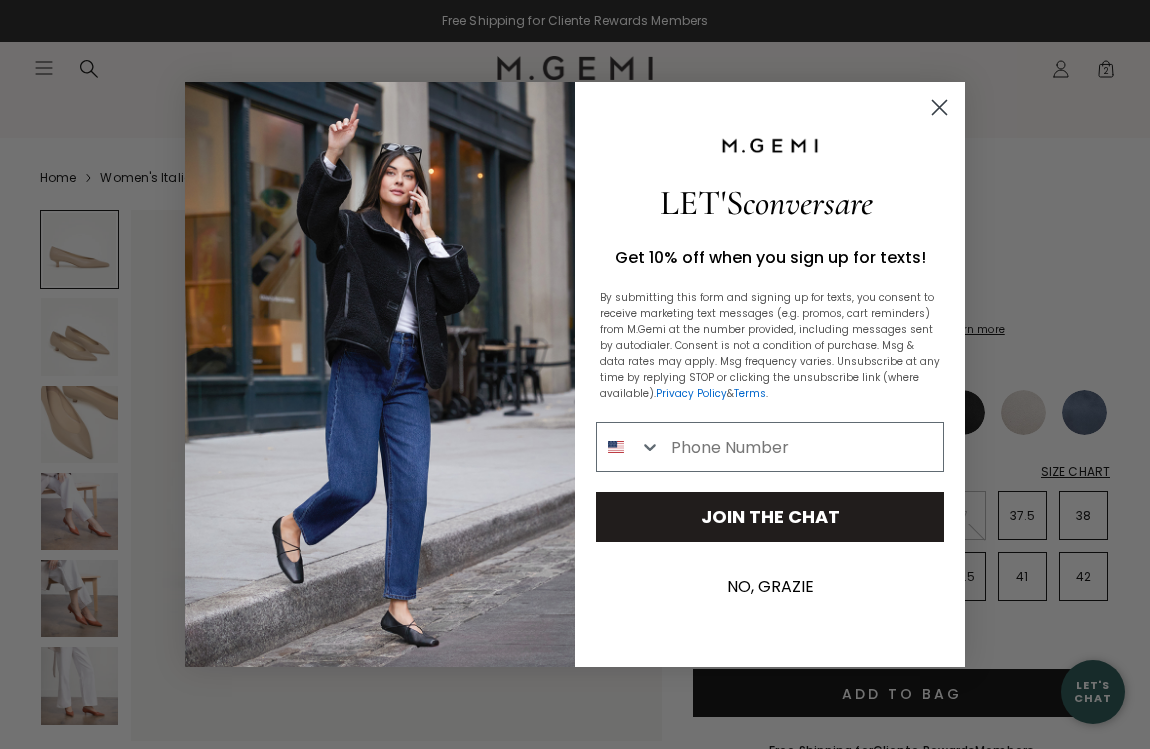 click 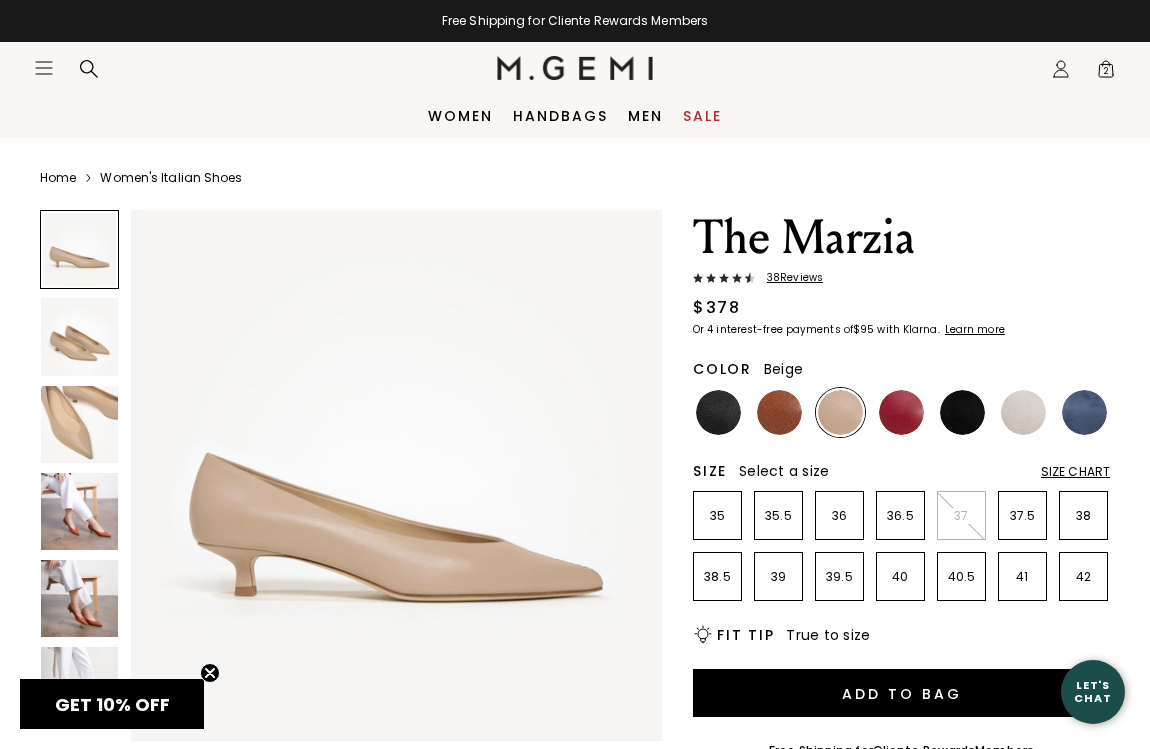 click at bounding box center (79, 598) 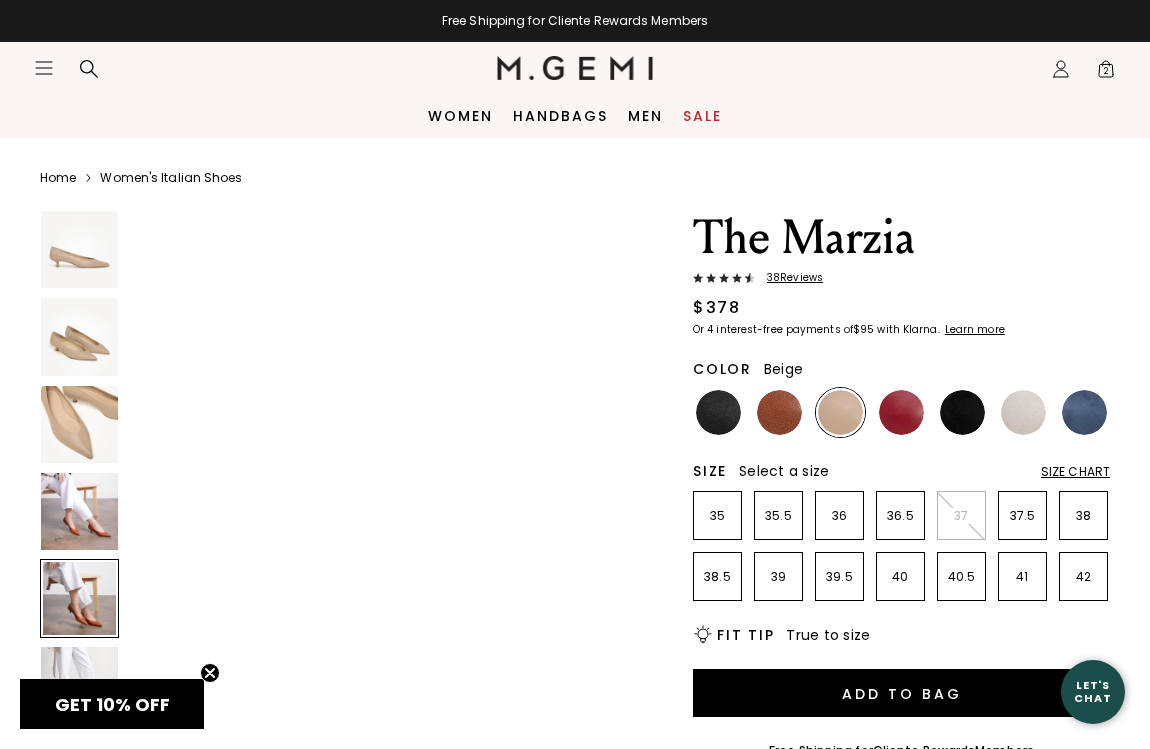 scroll, scrollTop: 2143, scrollLeft: 0, axis: vertical 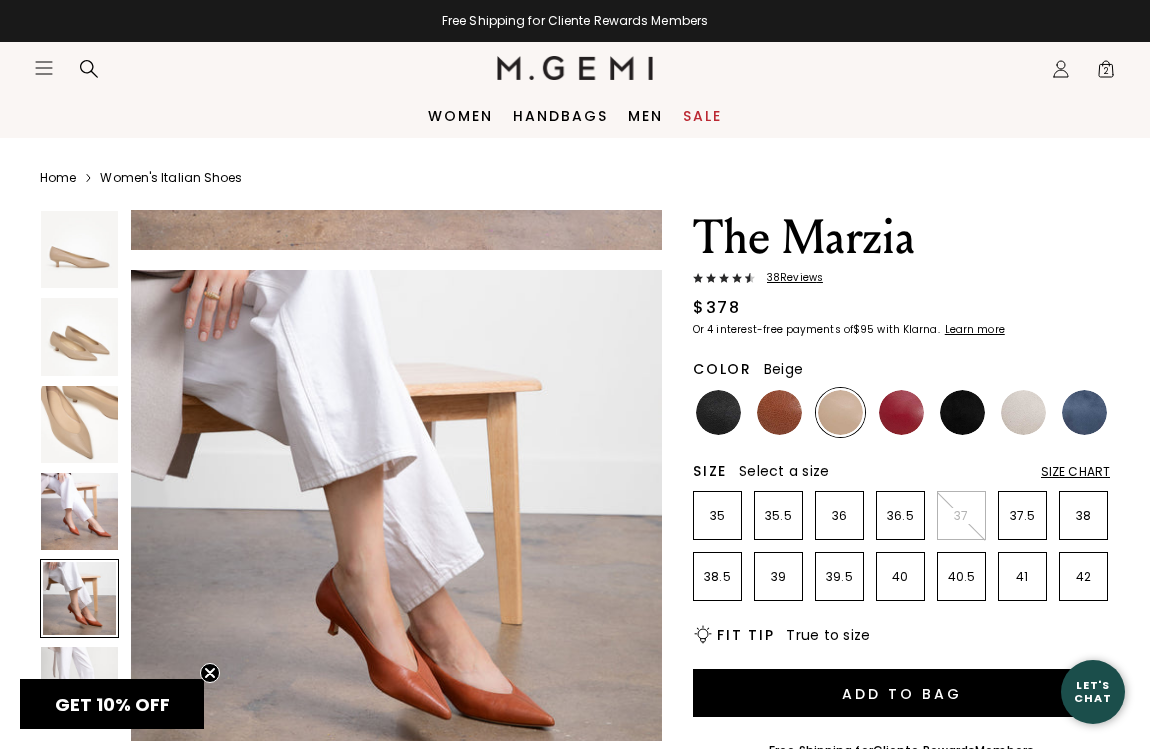 click at bounding box center [79, 511] 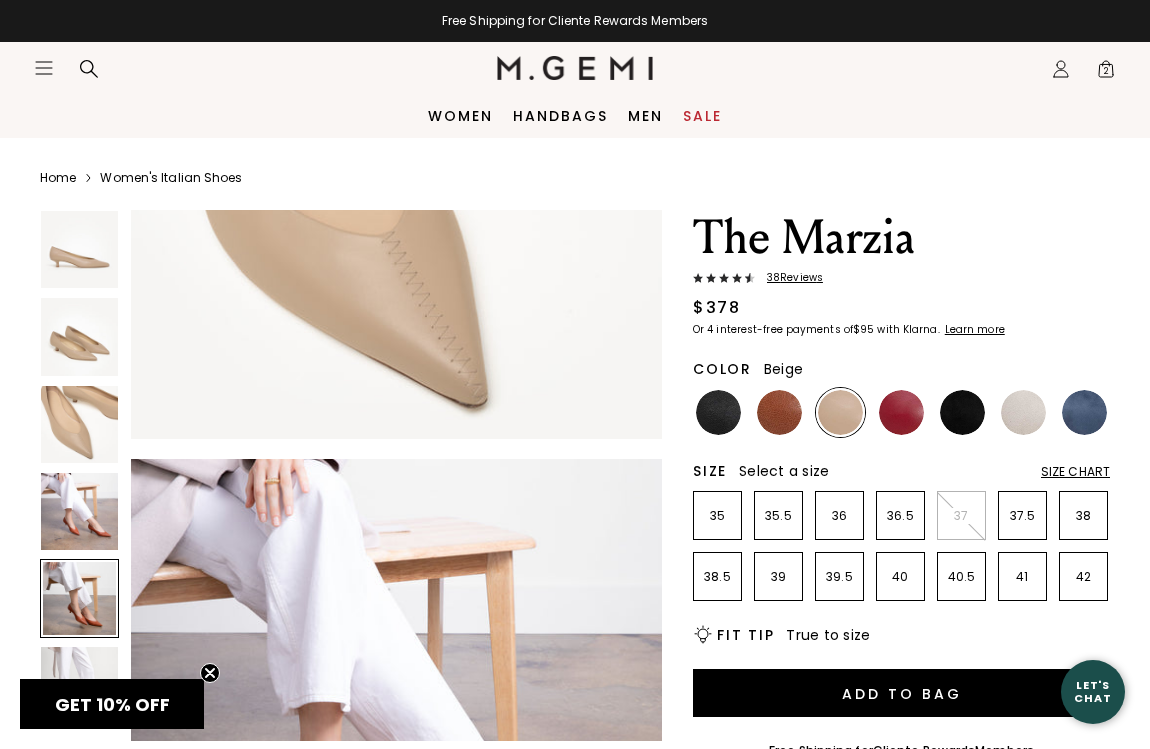 scroll, scrollTop: 1197, scrollLeft: 0, axis: vertical 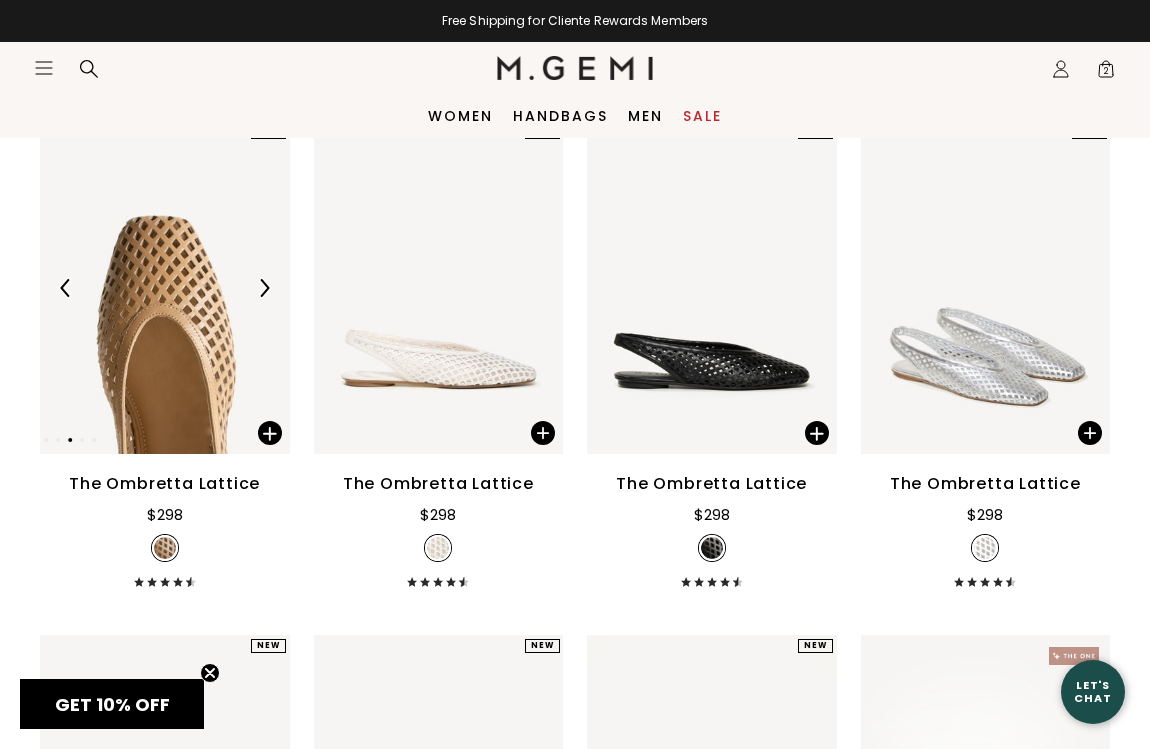 click at bounding box center (165, 287) 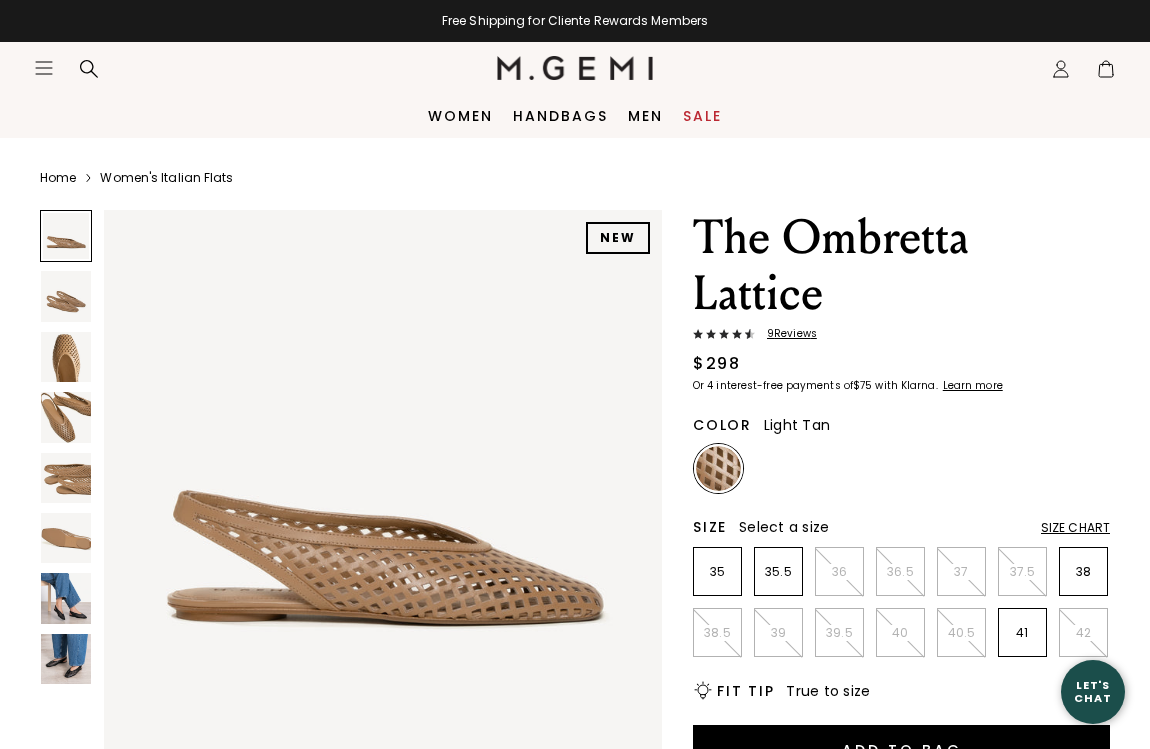 scroll, scrollTop: 0, scrollLeft: 0, axis: both 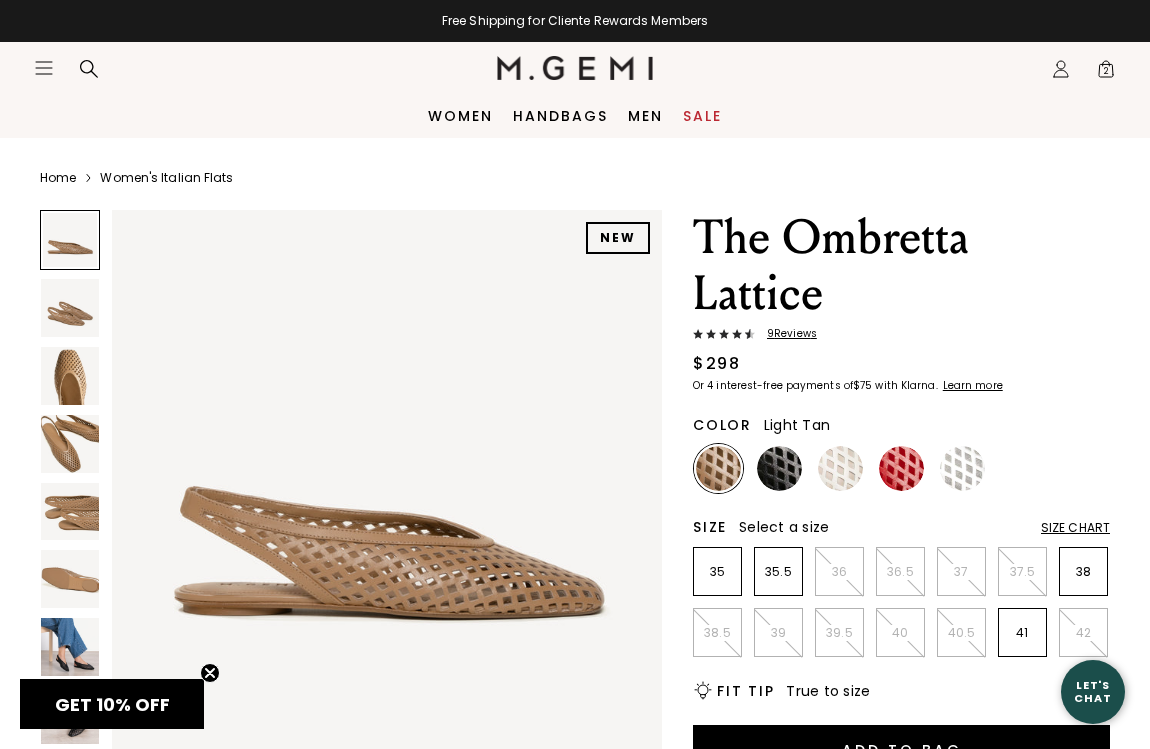 click on "2" at bounding box center [1106, 73] 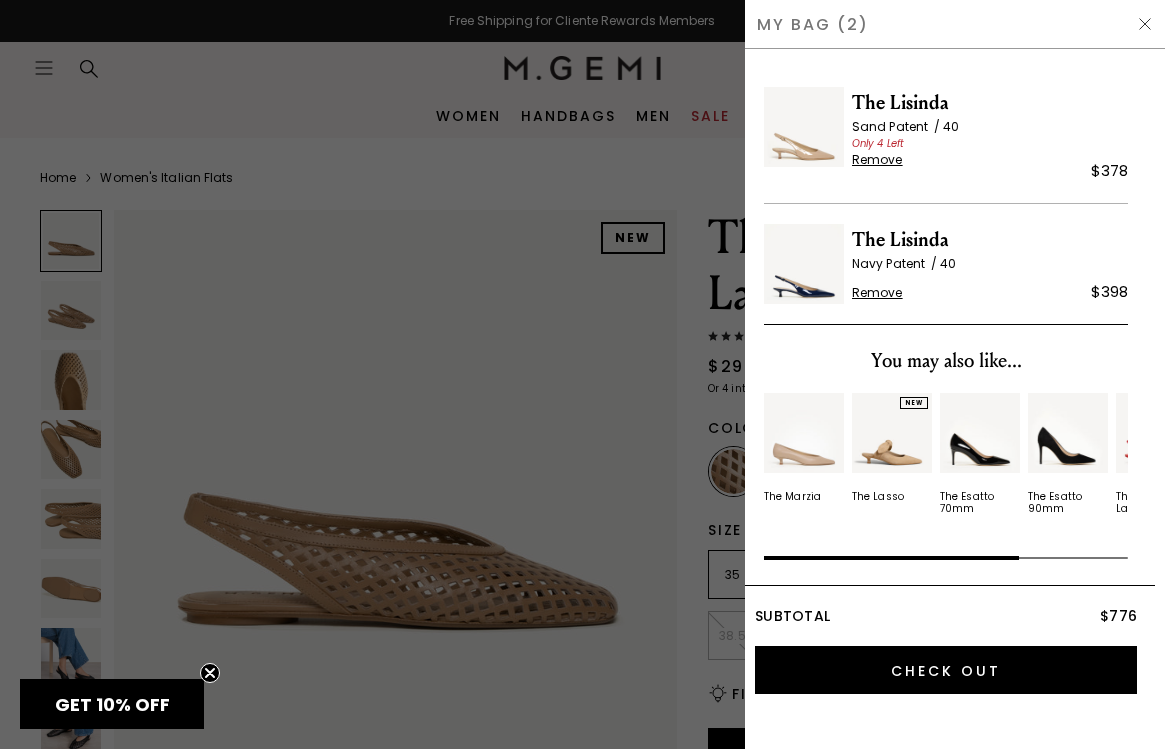 scroll, scrollTop: 0, scrollLeft: 0, axis: both 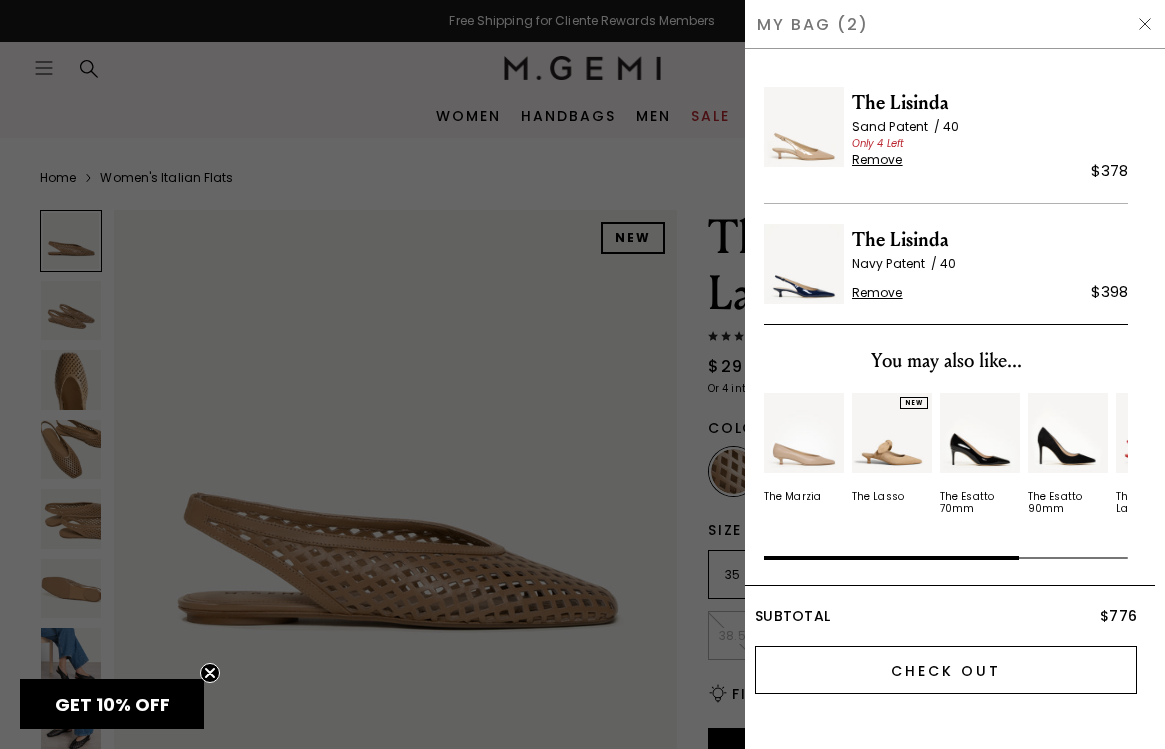 click on "Check Out" at bounding box center [946, 670] 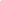 scroll, scrollTop: 0, scrollLeft: 0, axis: both 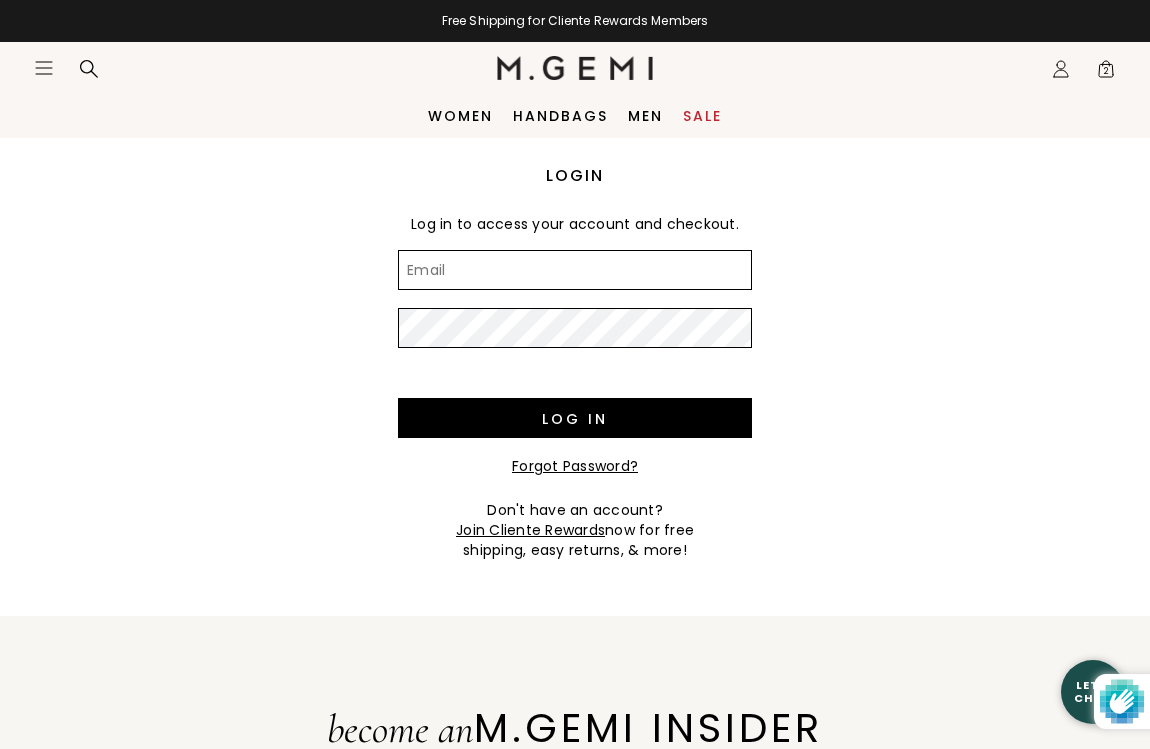 type on "[EMAIL_ADDRESS][DOMAIN_NAME]" 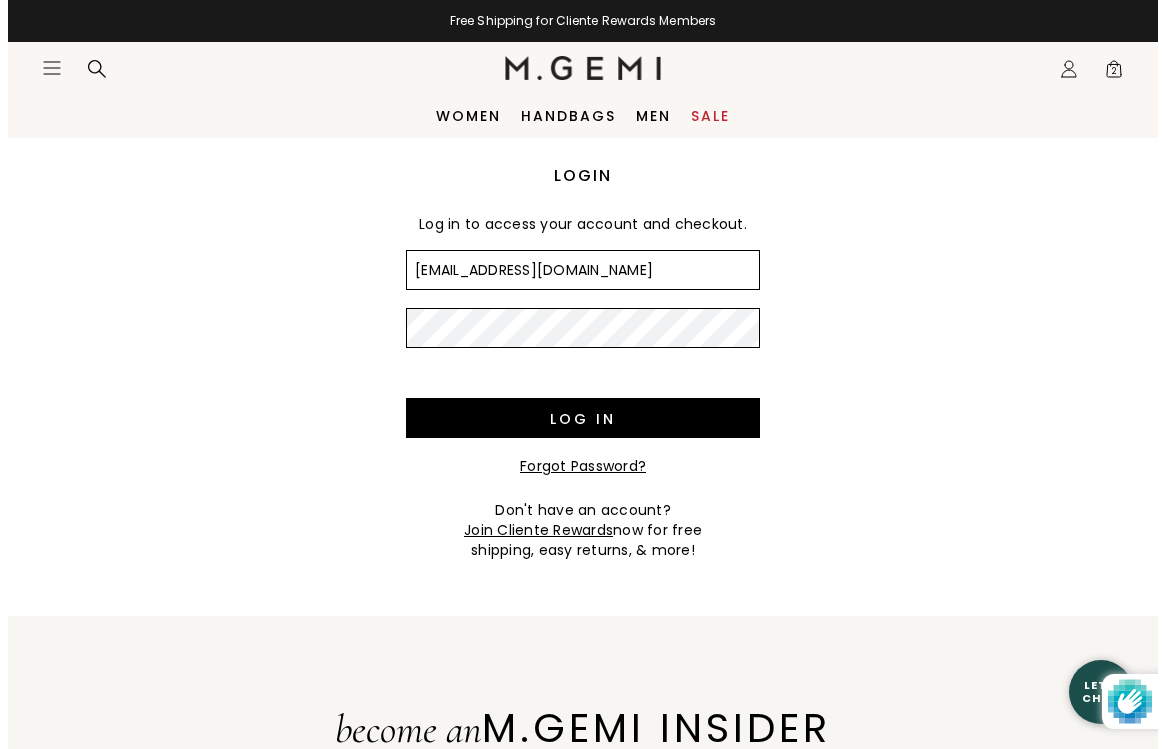 scroll, scrollTop: 0, scrollLeft: 0, axis: both 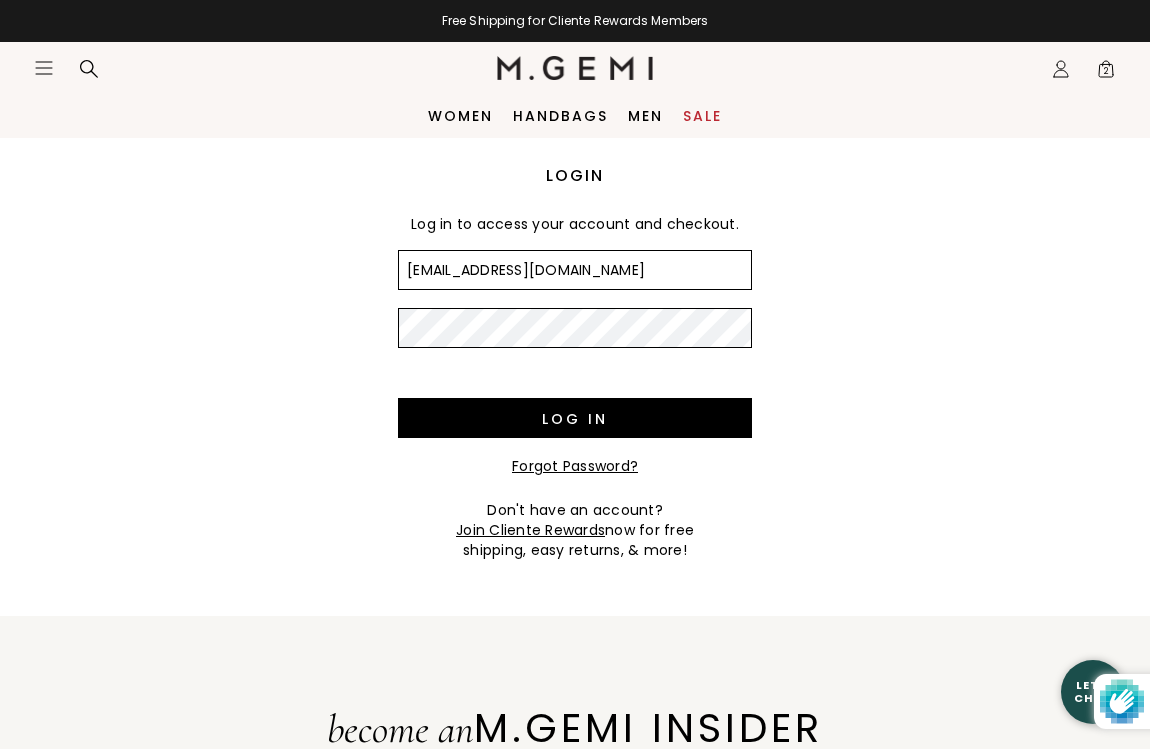 click on "Icons/20x20/profile@2x" 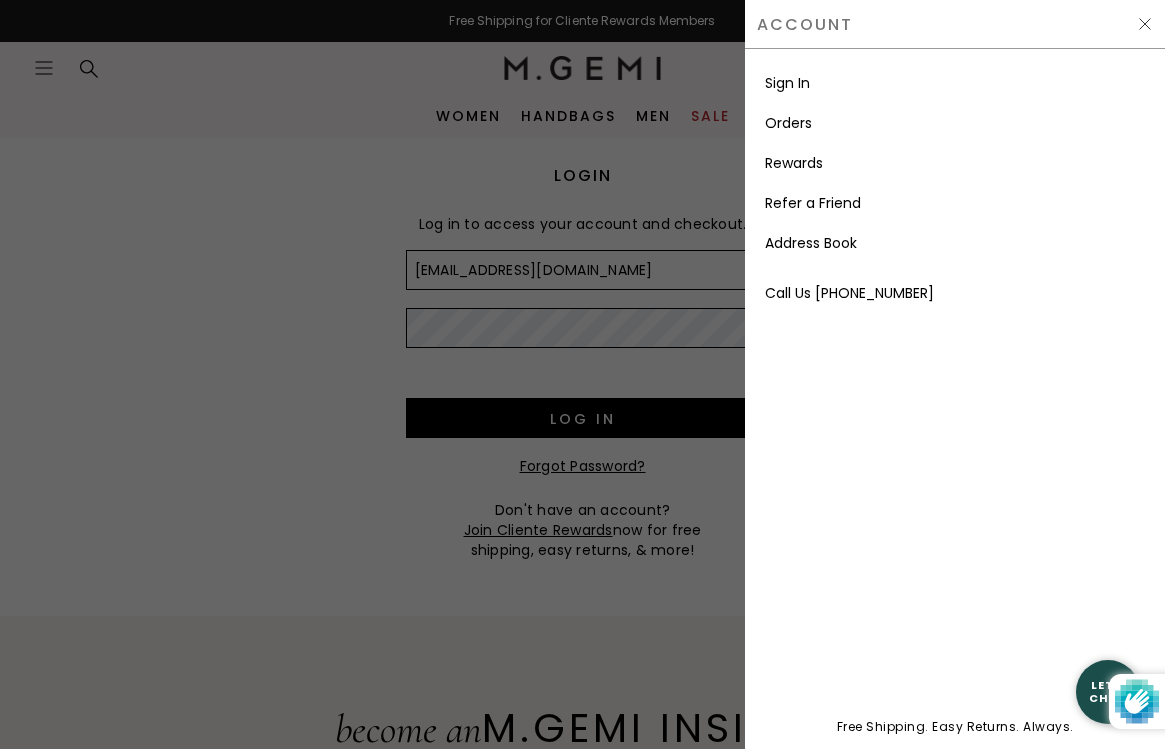 click on "Sign In" at bounding box center [787, 83] 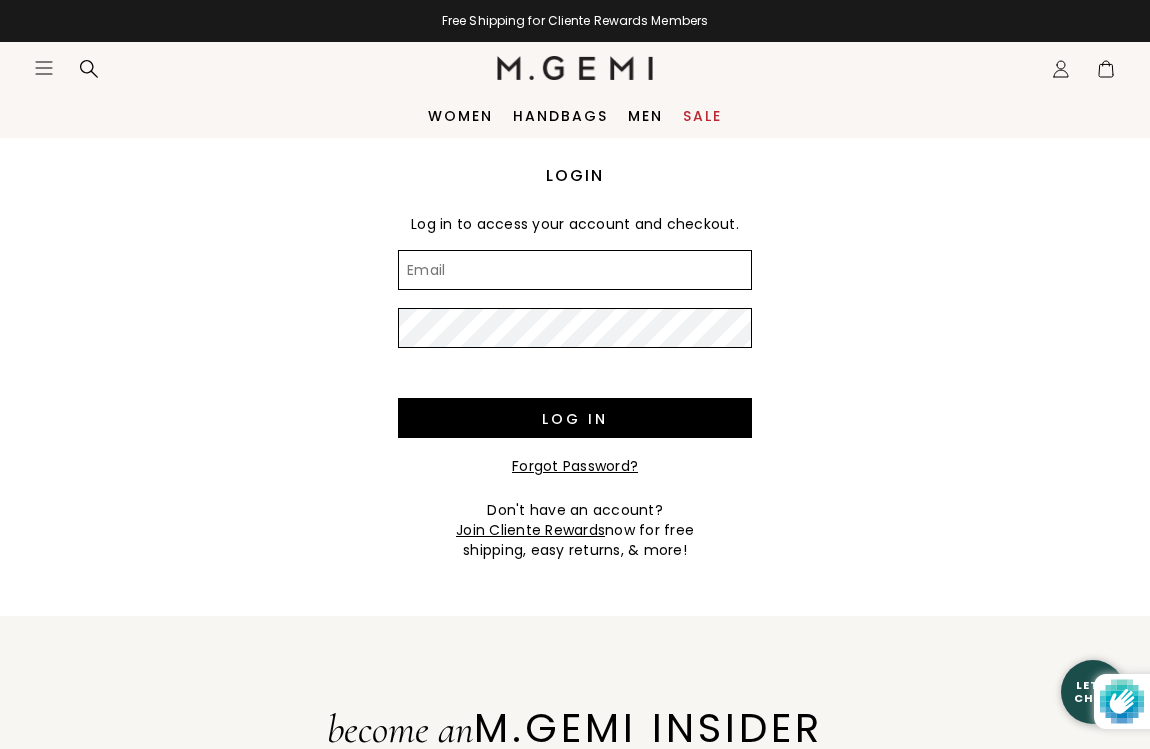 scroll, scrollTop: 0, scrollLeft: 0, axis: both 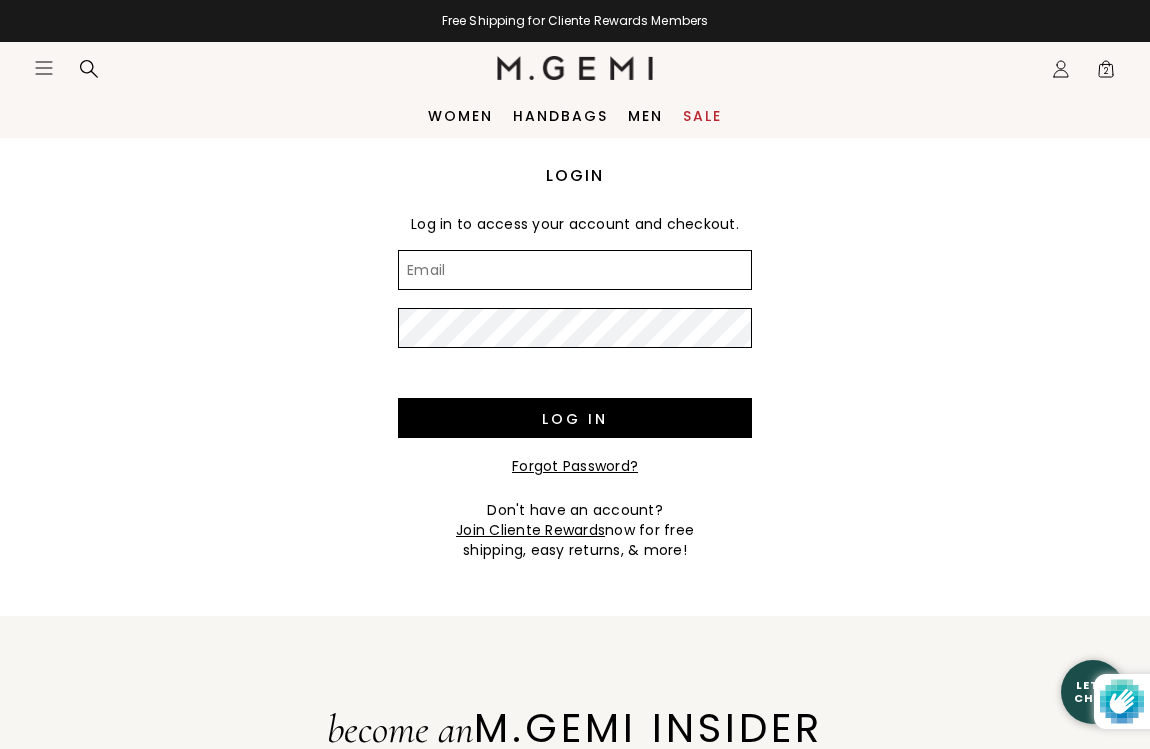type on "[EMAIL_ADDRESS][DOMAIN_NAME]" 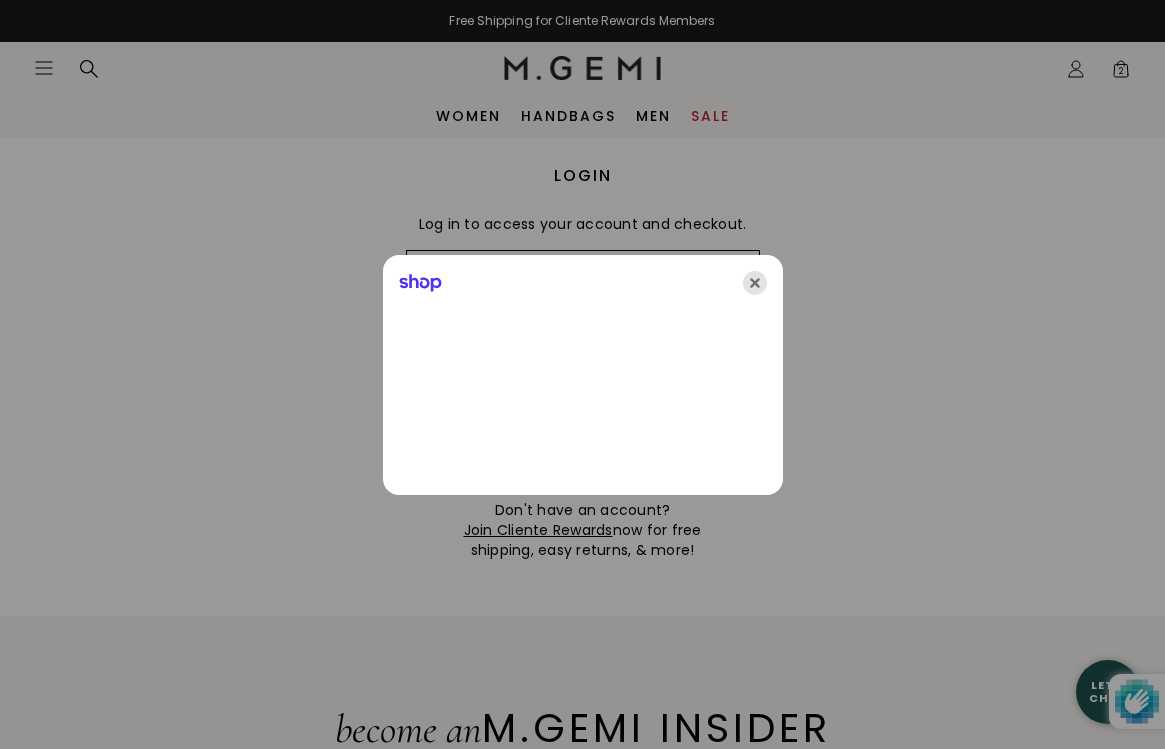 click 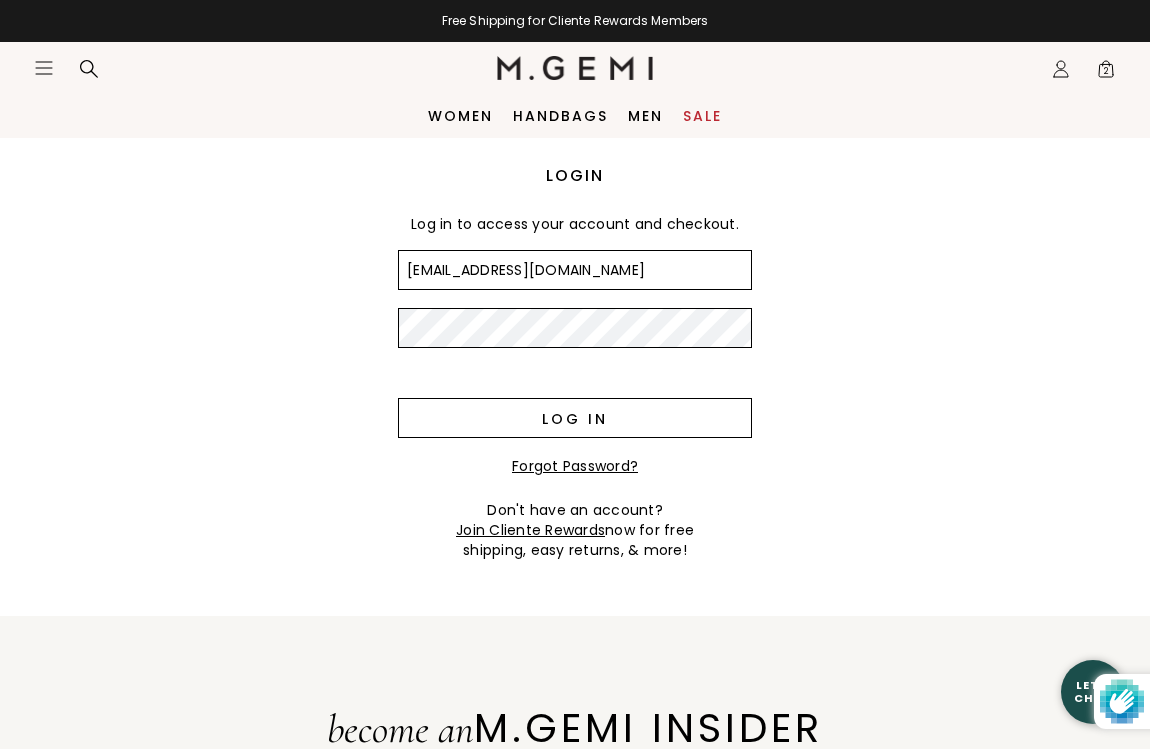 click on "Log in" at bounding box center [575, 418] 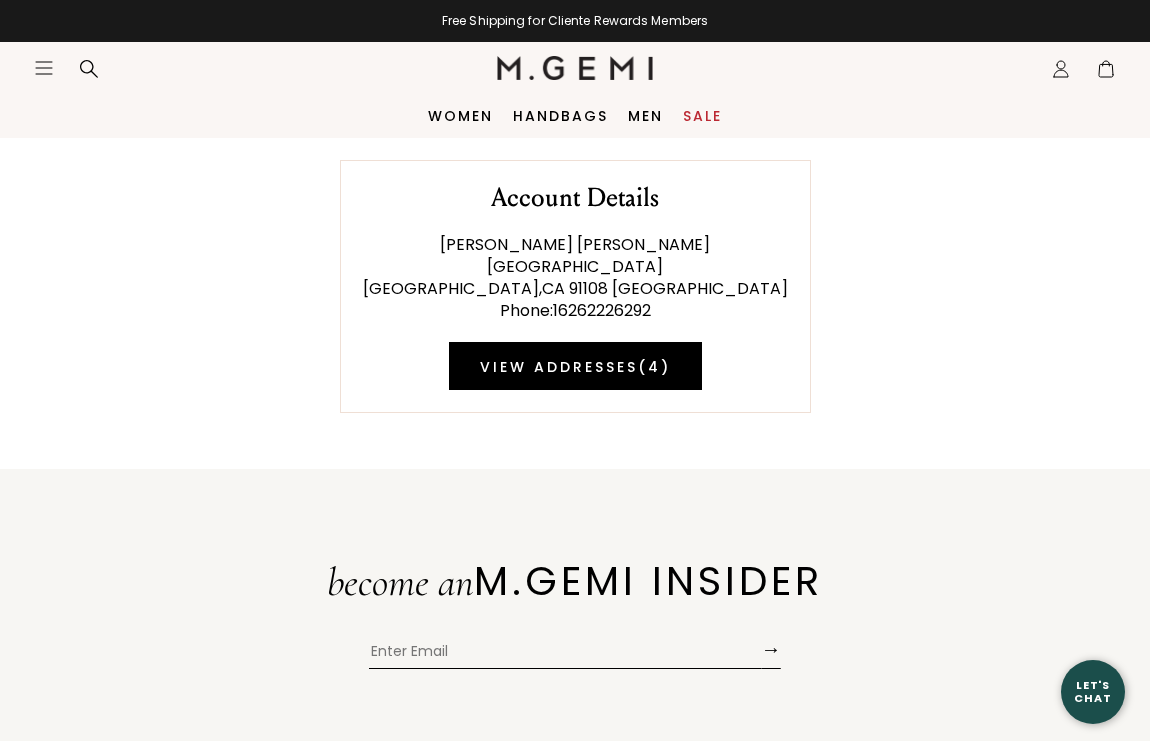 scroll, scrollTop: 0, scrollLeft: 0, axis: both 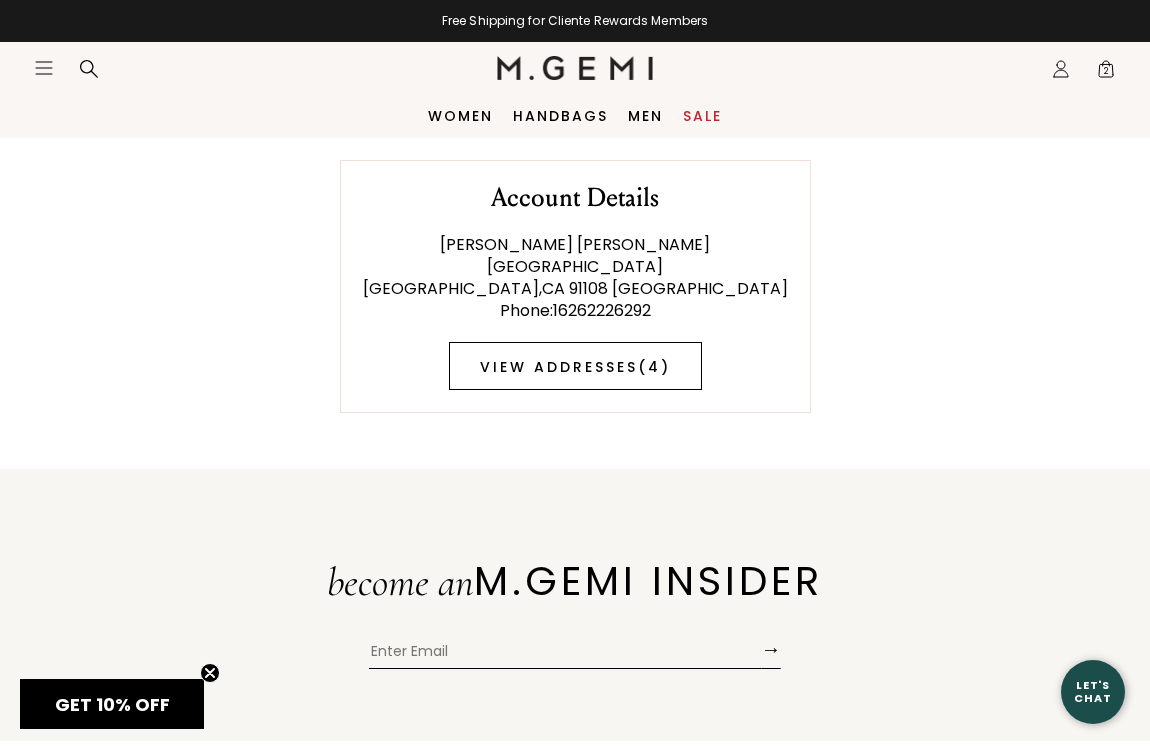 click on "View Addresses  ( 4 )" at bounding box center [575, 366] 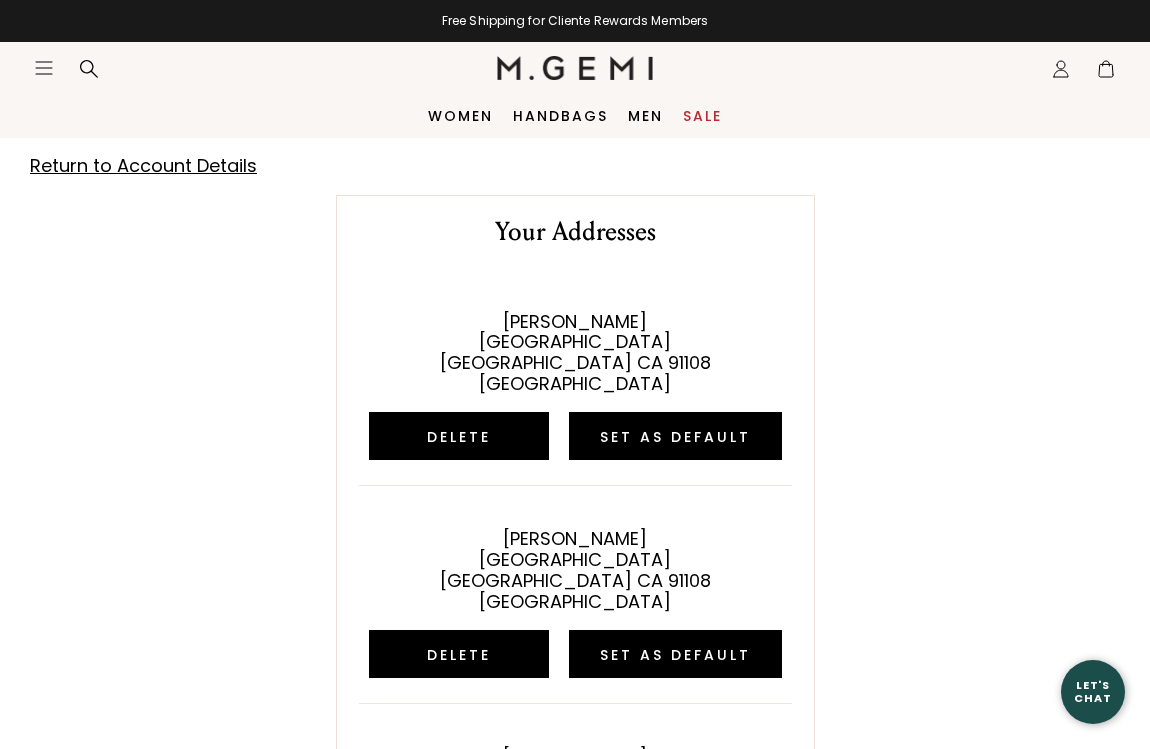 scroll, scrollTop: 0, scrollLeft: 0, axis: both 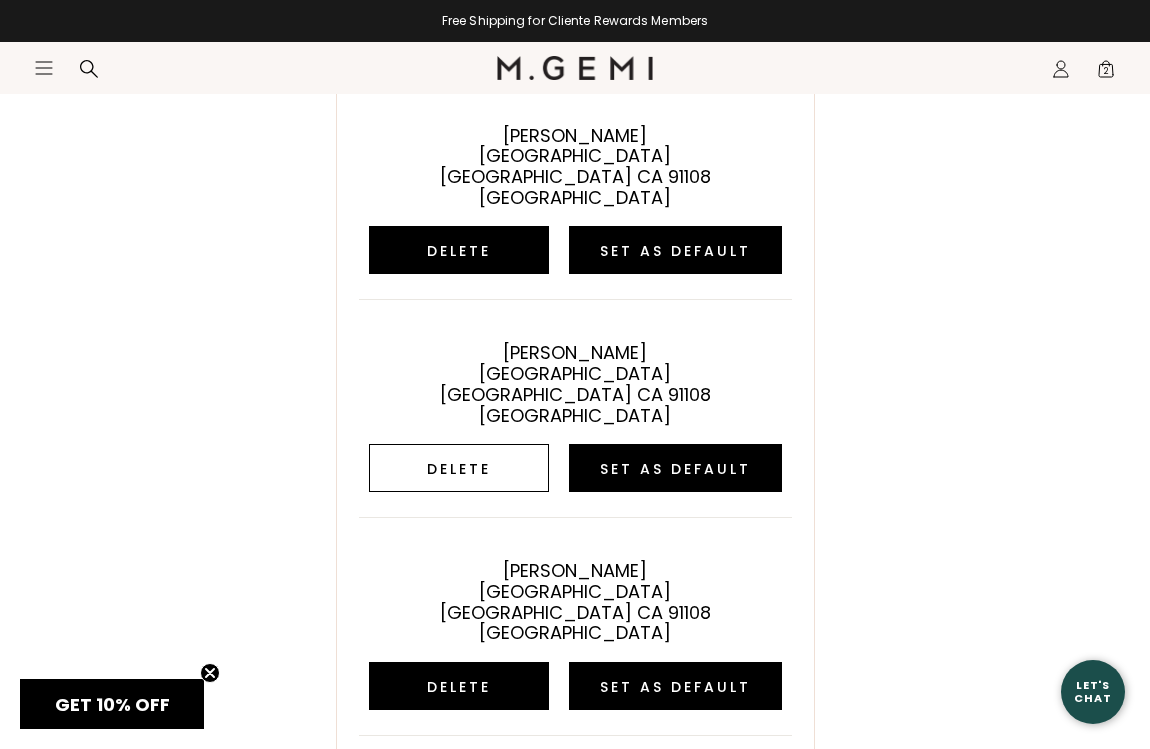 click on "Delete" at bounding box center (459, 468) 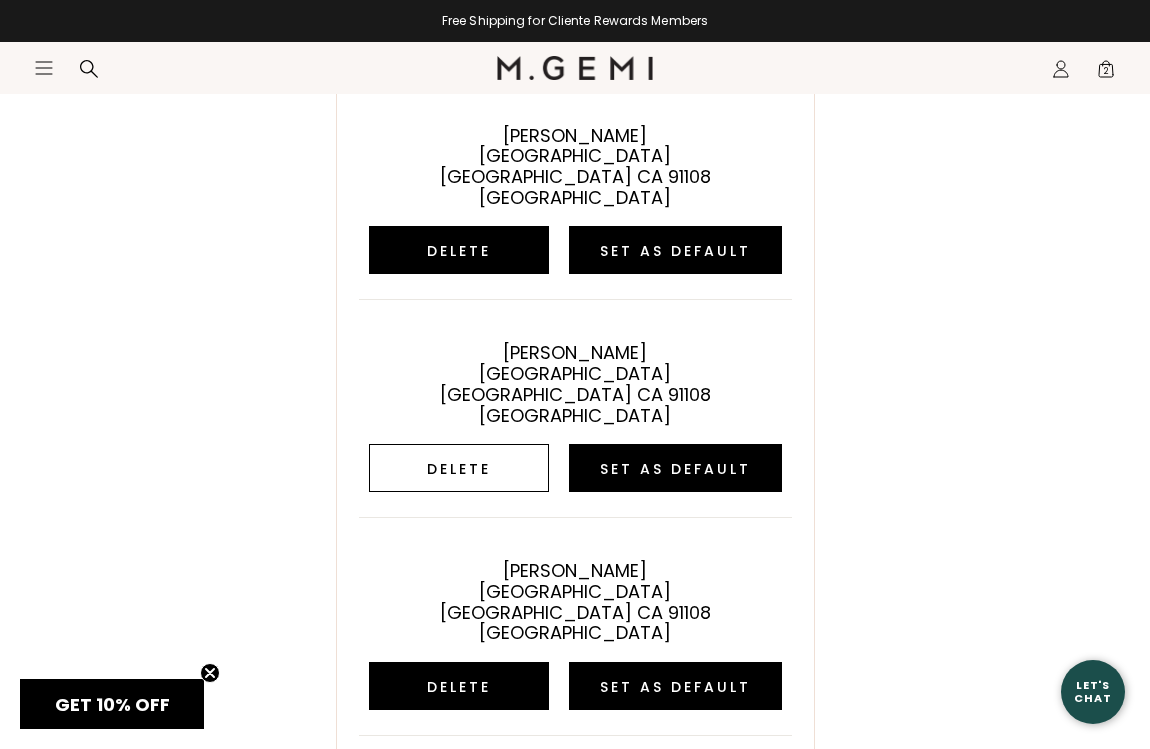 click on "Delete" at bounding box center (459, 468) 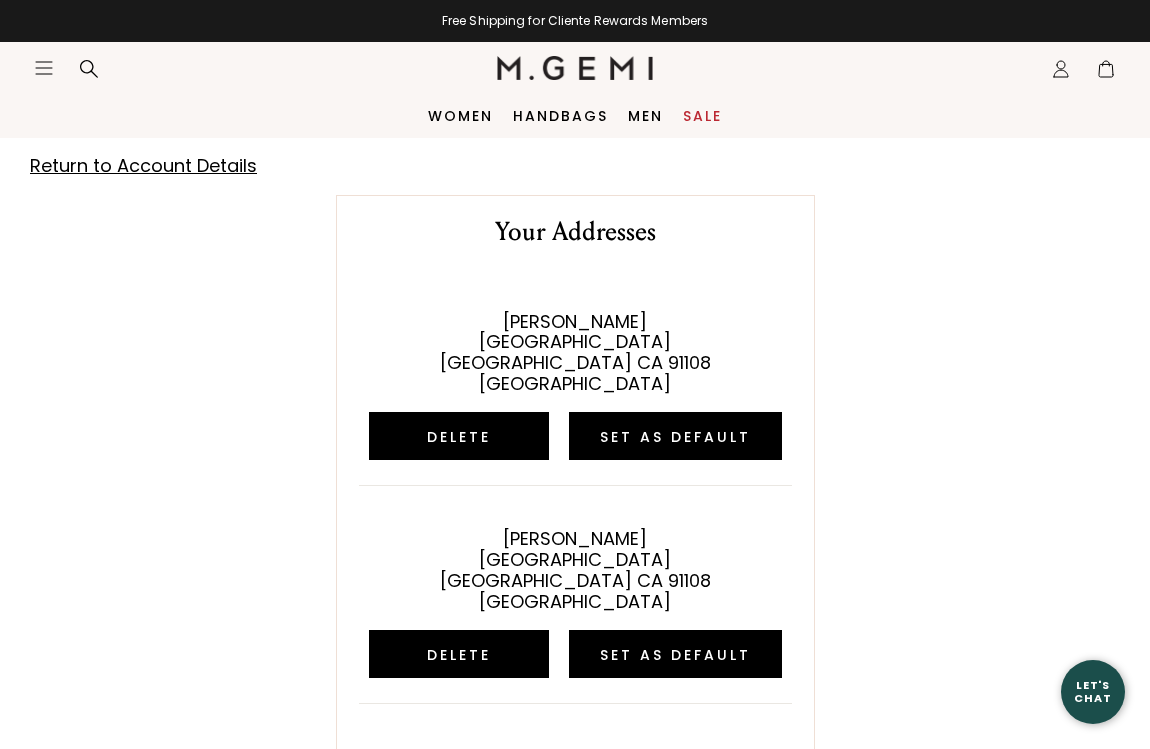 scroll, scrollTop: 0, scrollLeft: 0, axis: both 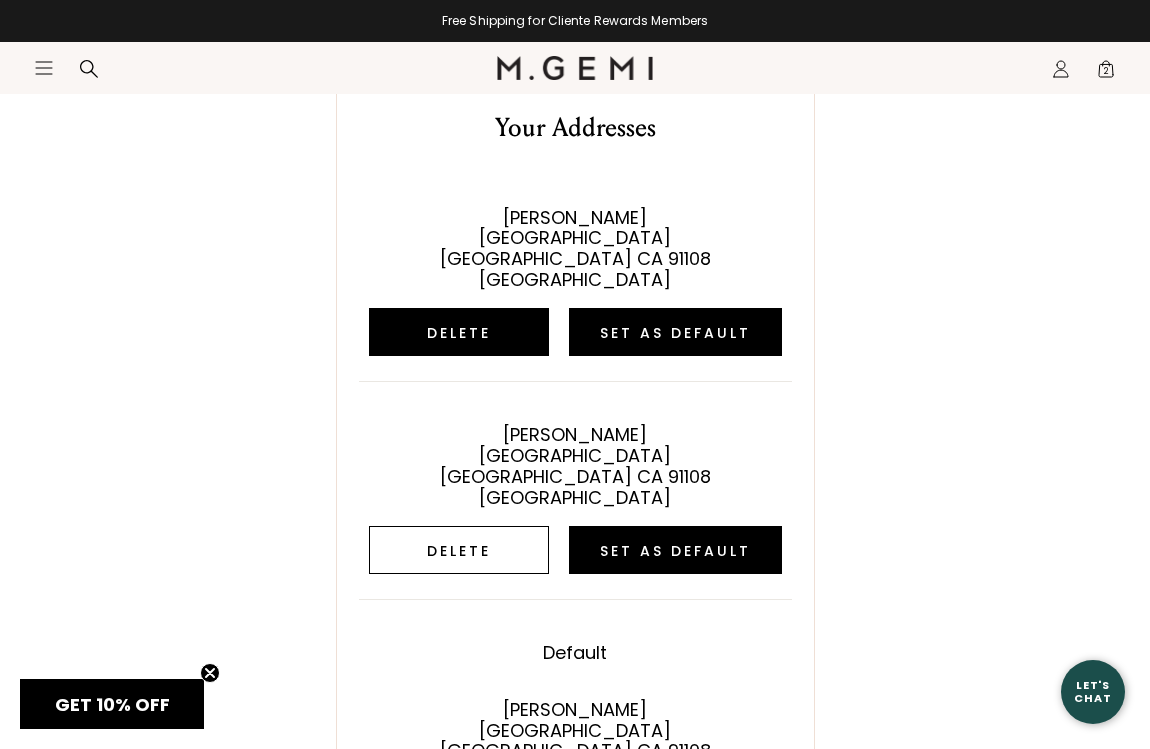 click on "Delete" at bounding box center (459, 550) 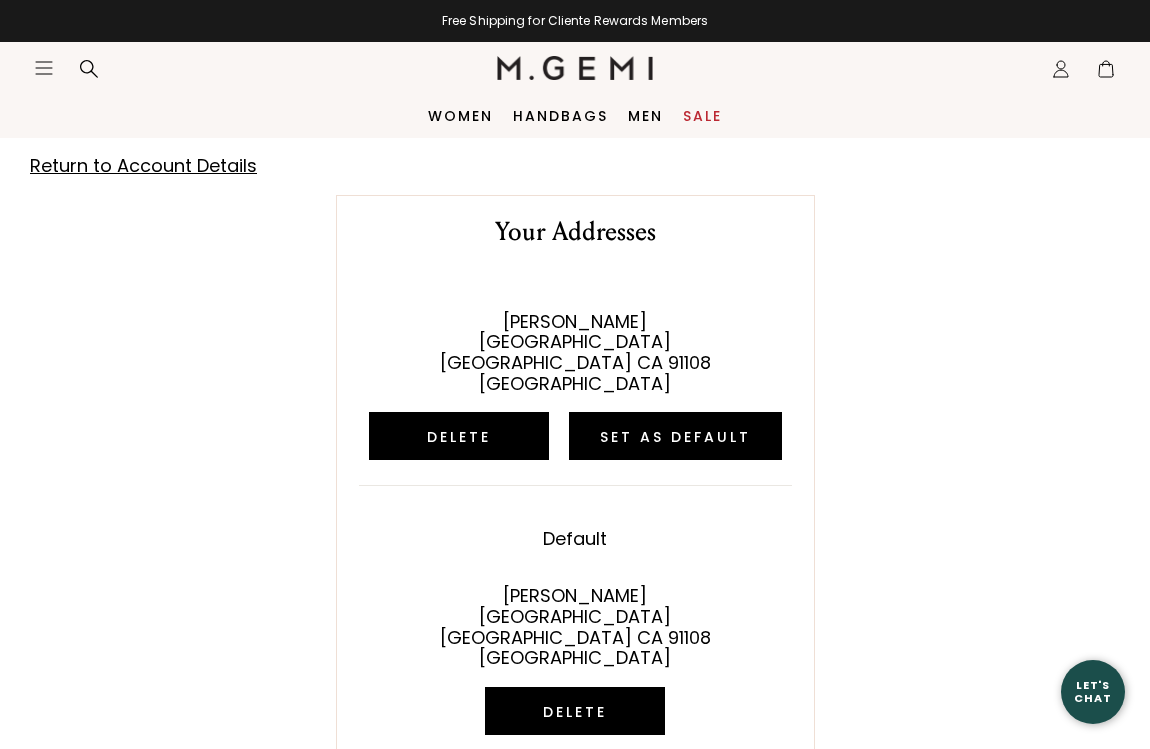 scroll, scrollTop: 0, scrollLeft: 0, axis: both 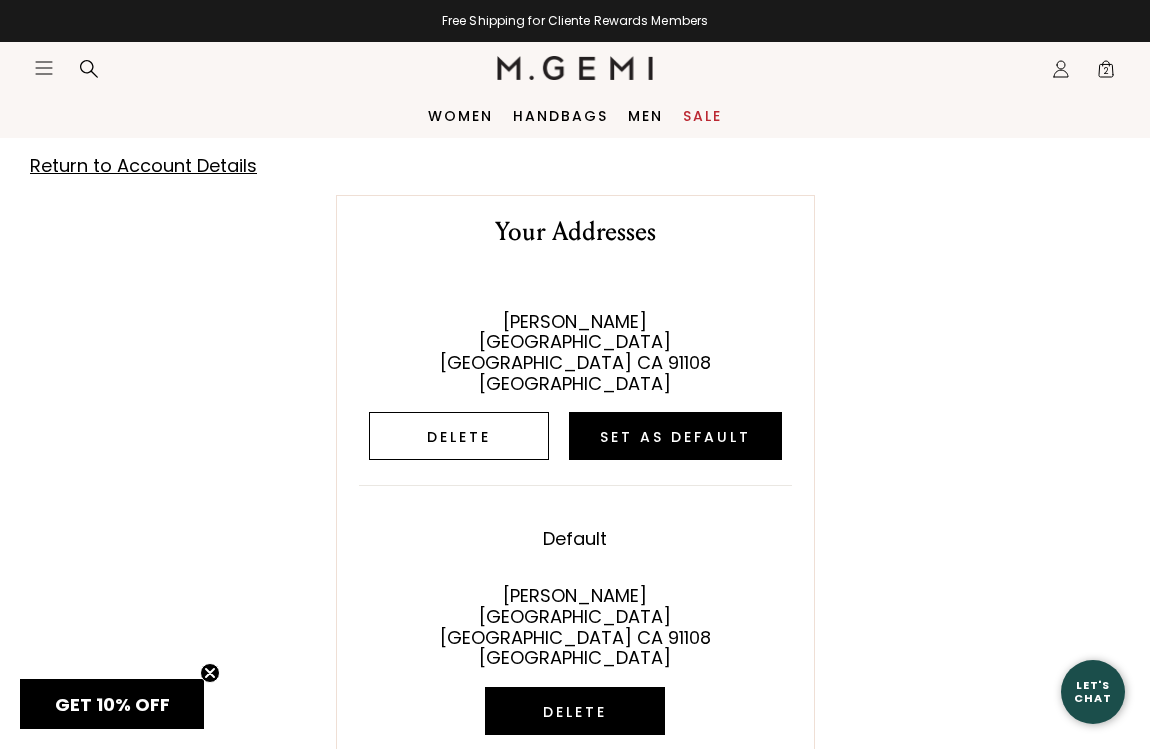 click on "Delete" at bounding box center (459, 436) 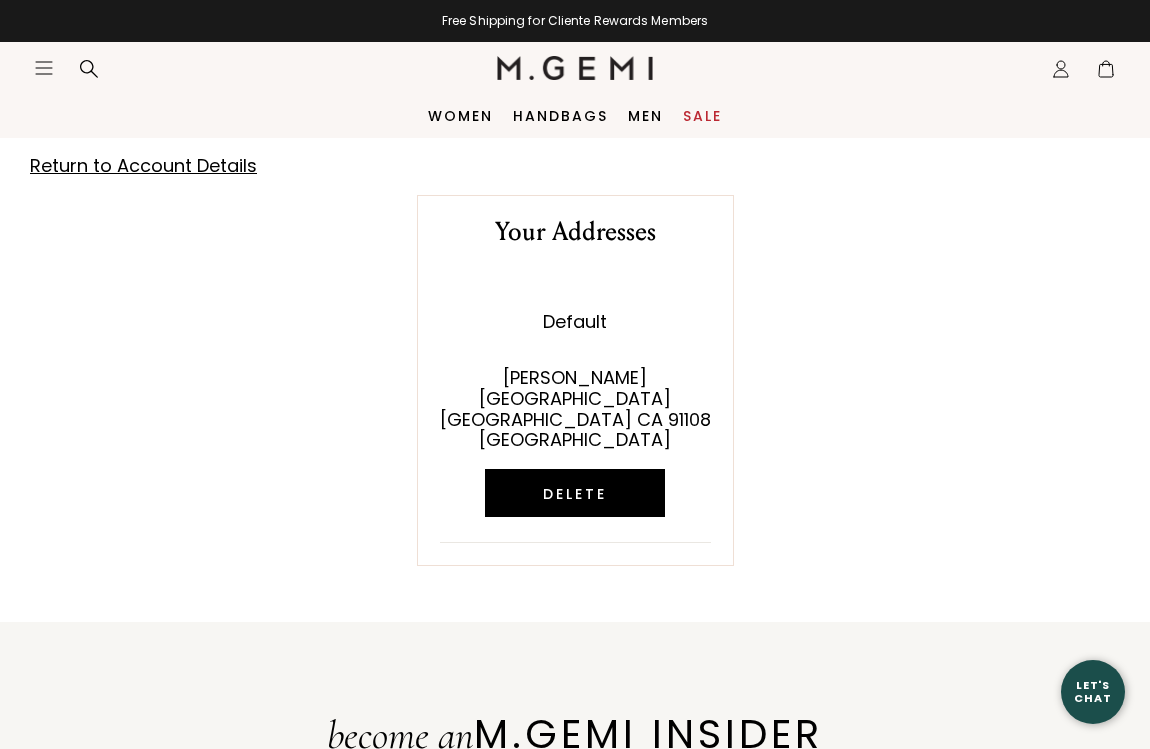 scroll, scrollTop: 0, scrollLeft: 0, axis: both 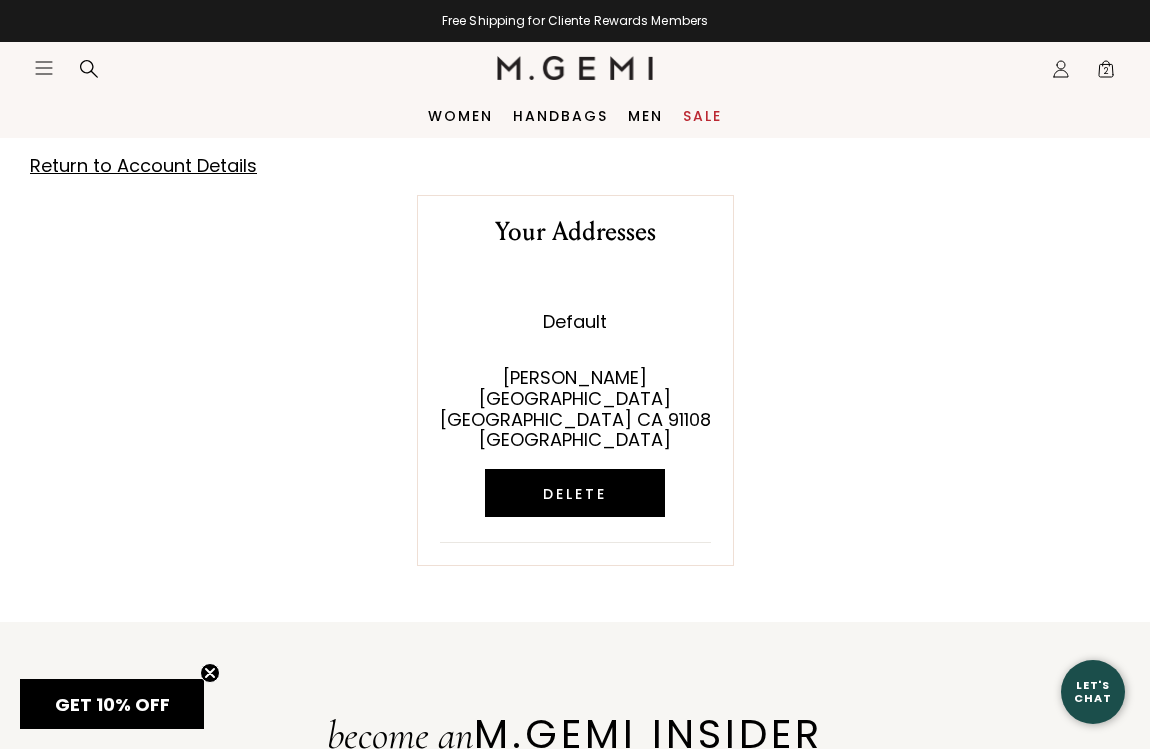 click on "Return to Account Details" at bounding box center [143, 165] 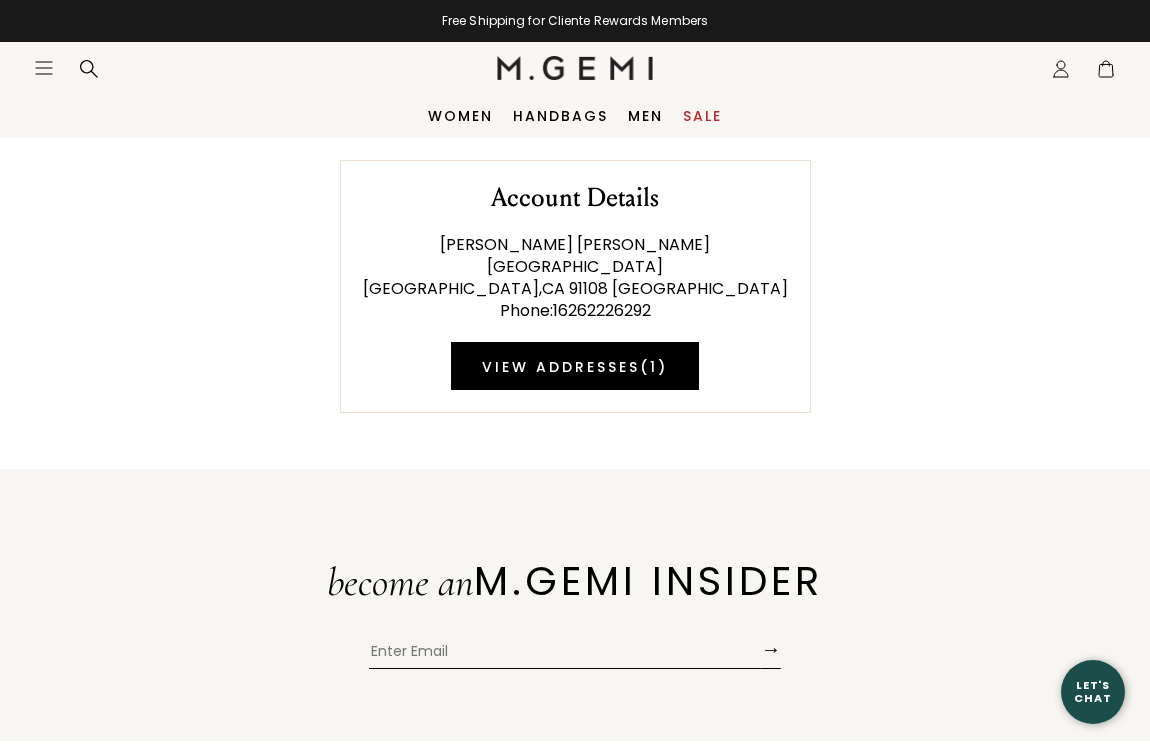 scroll, scrollTop: 0, scrollLeft: 0, axis: both 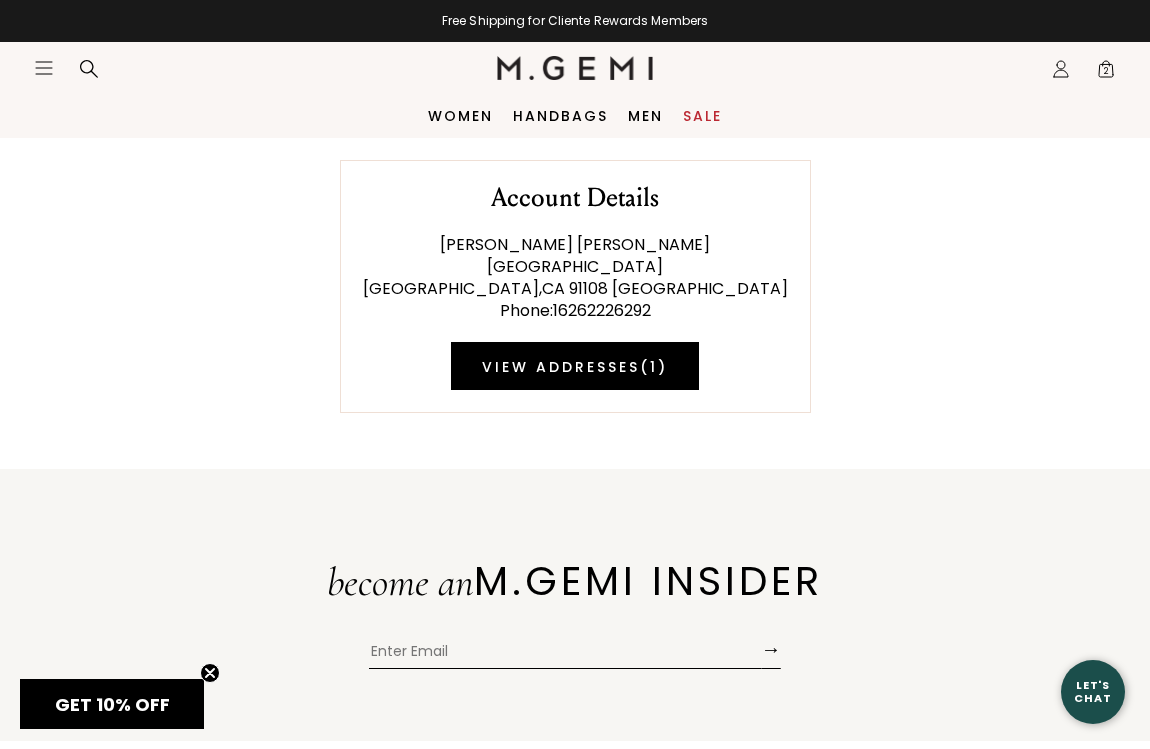 click on "Icons/20x20/profile@2x" 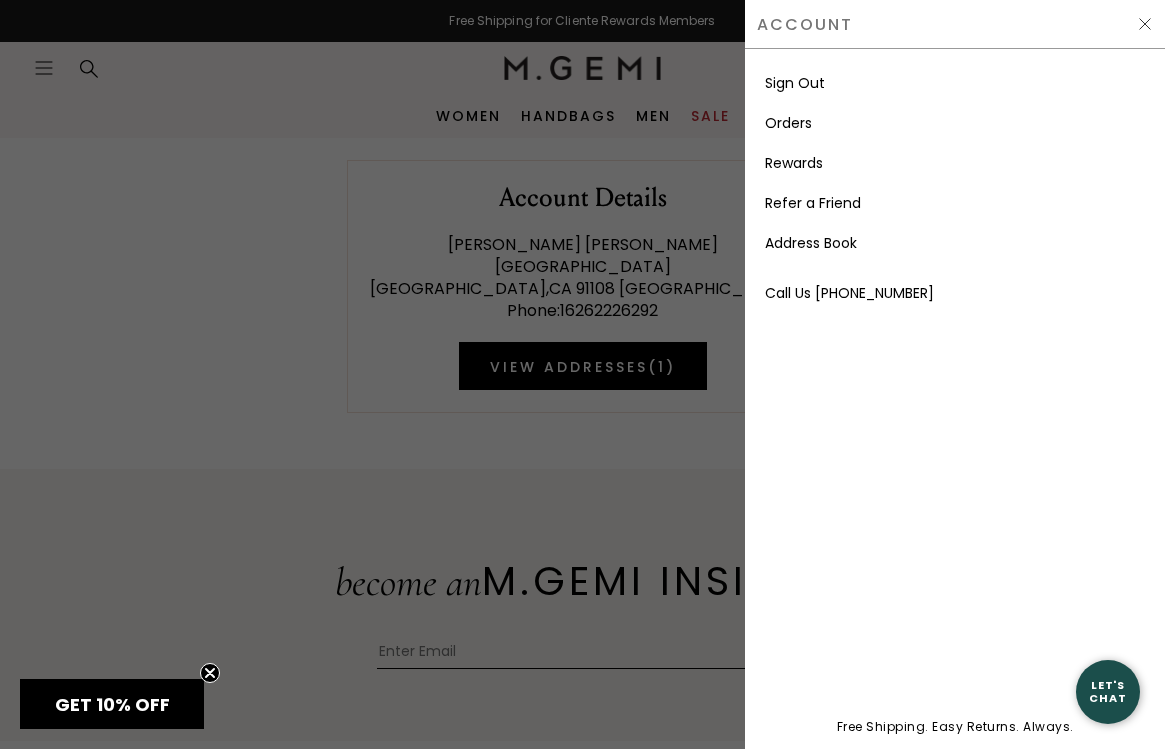 click on "Rewards" at bounding box center [794, 163] 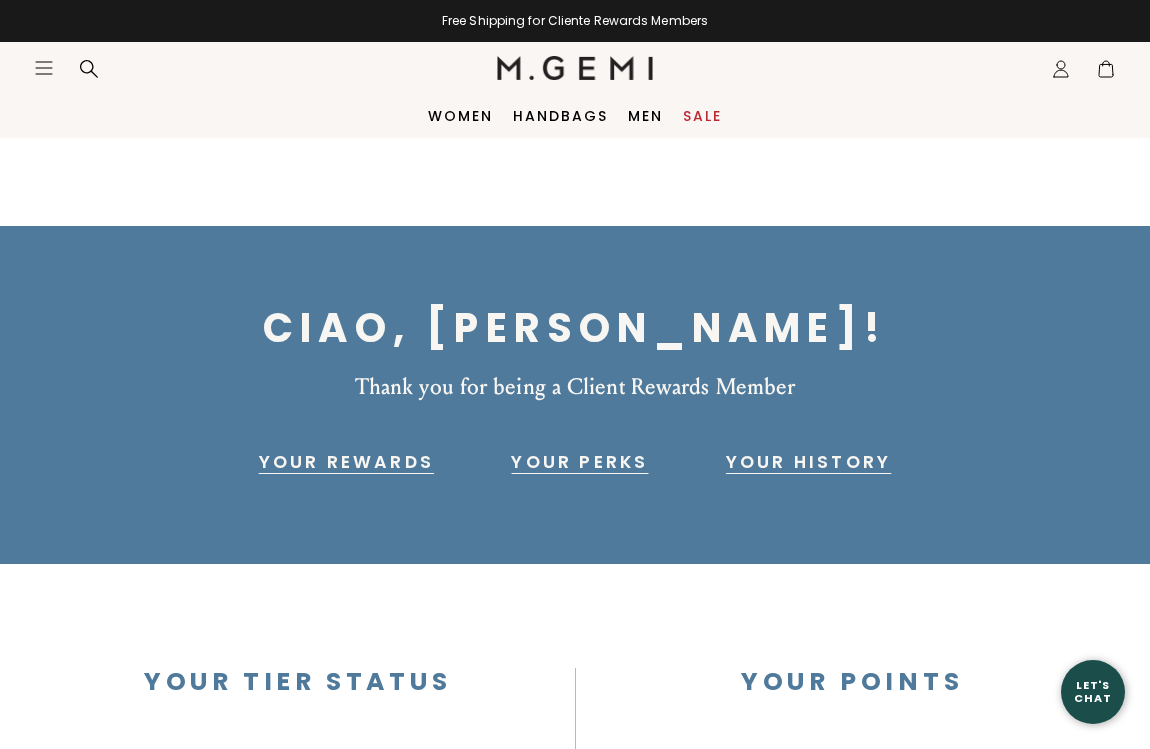 scroll, scrollTop: 0, scrollLeft: 0, axis: both 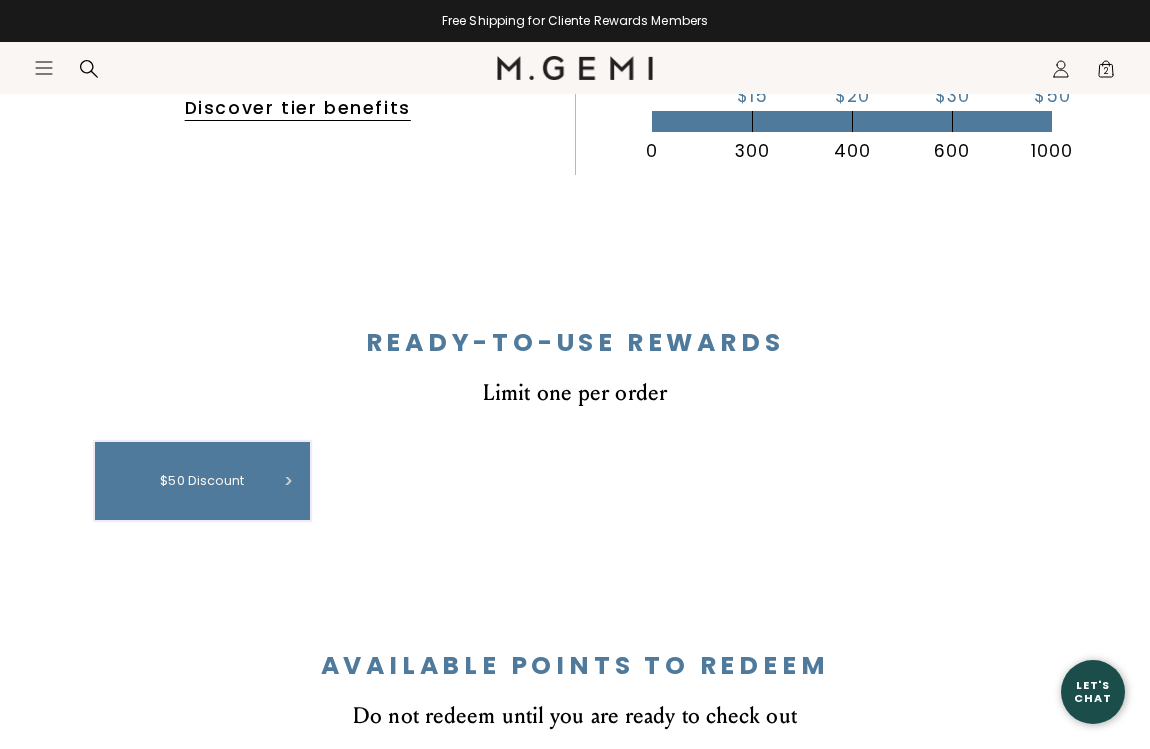 click on "$50 discount" at bounding box center (202, 481) 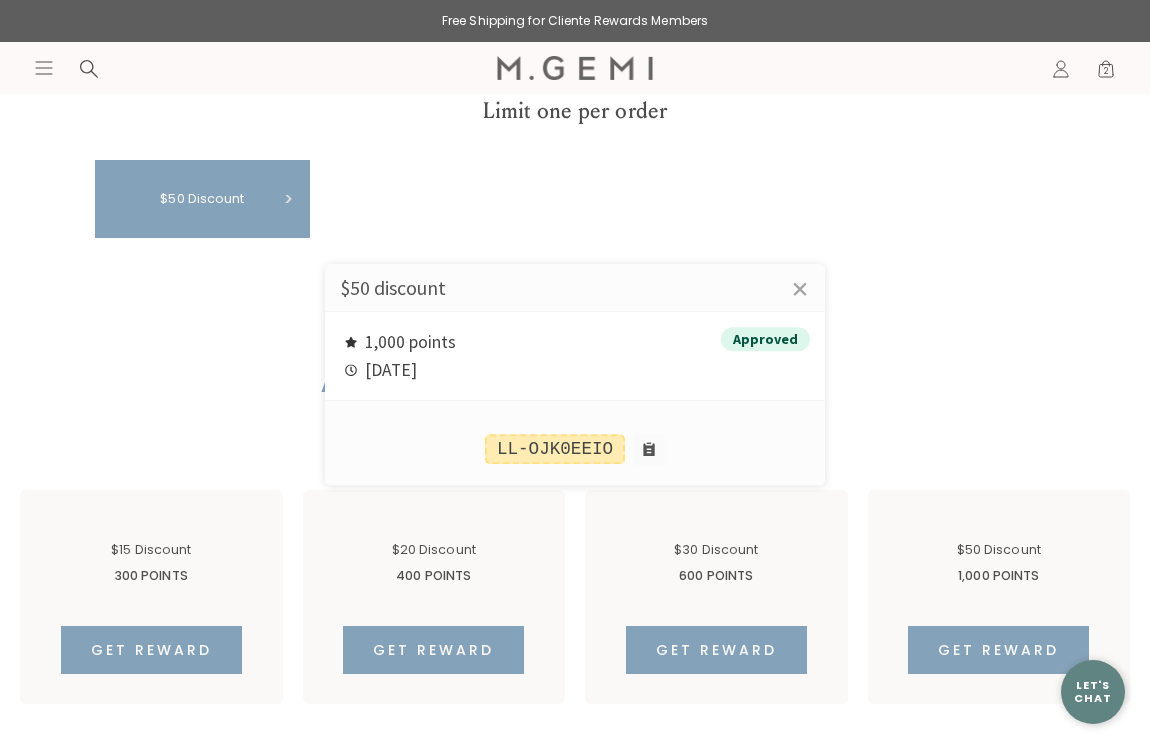 scroll, scrollTop: 997, scrollLeft: 0, axis: vertical 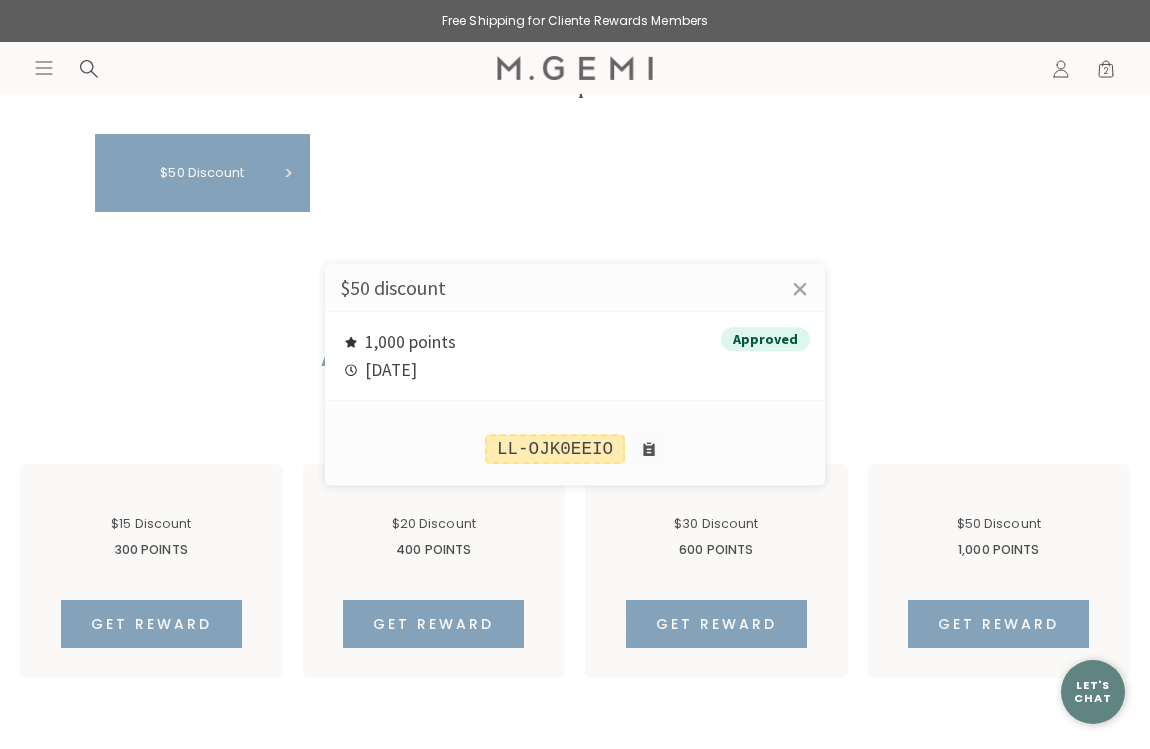click at bounding box center [575, 374] 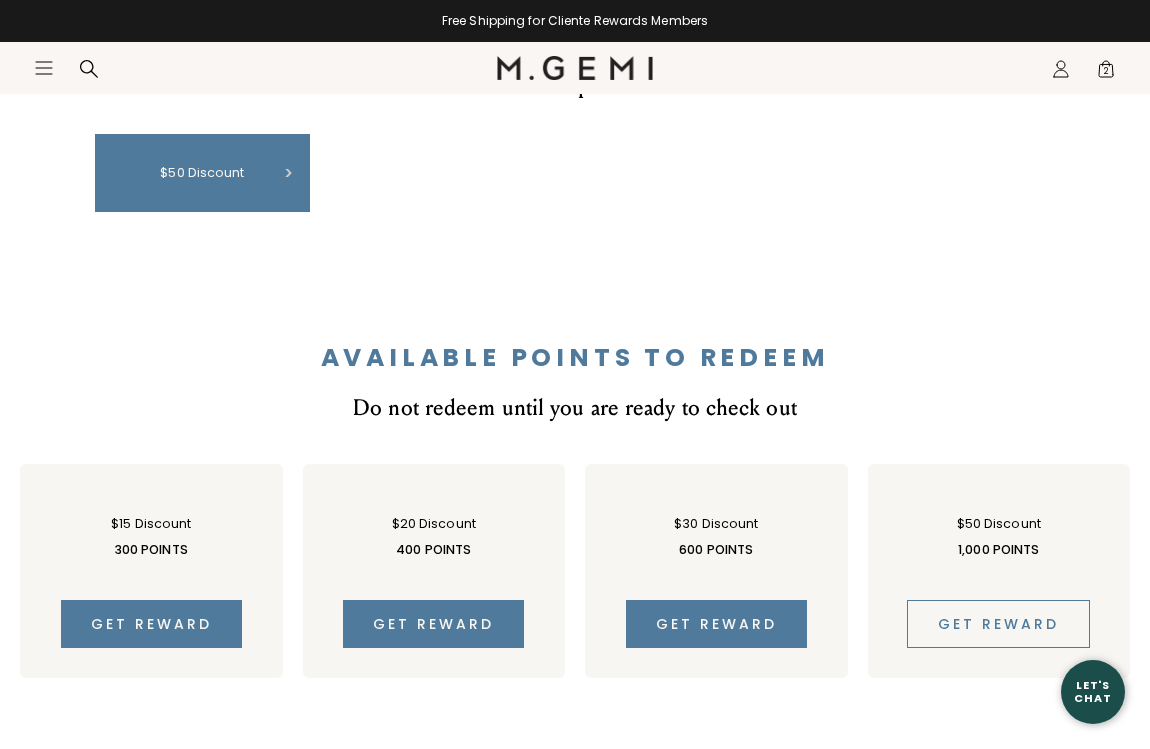 click on "Get reward" at bounding box center (998, 624) 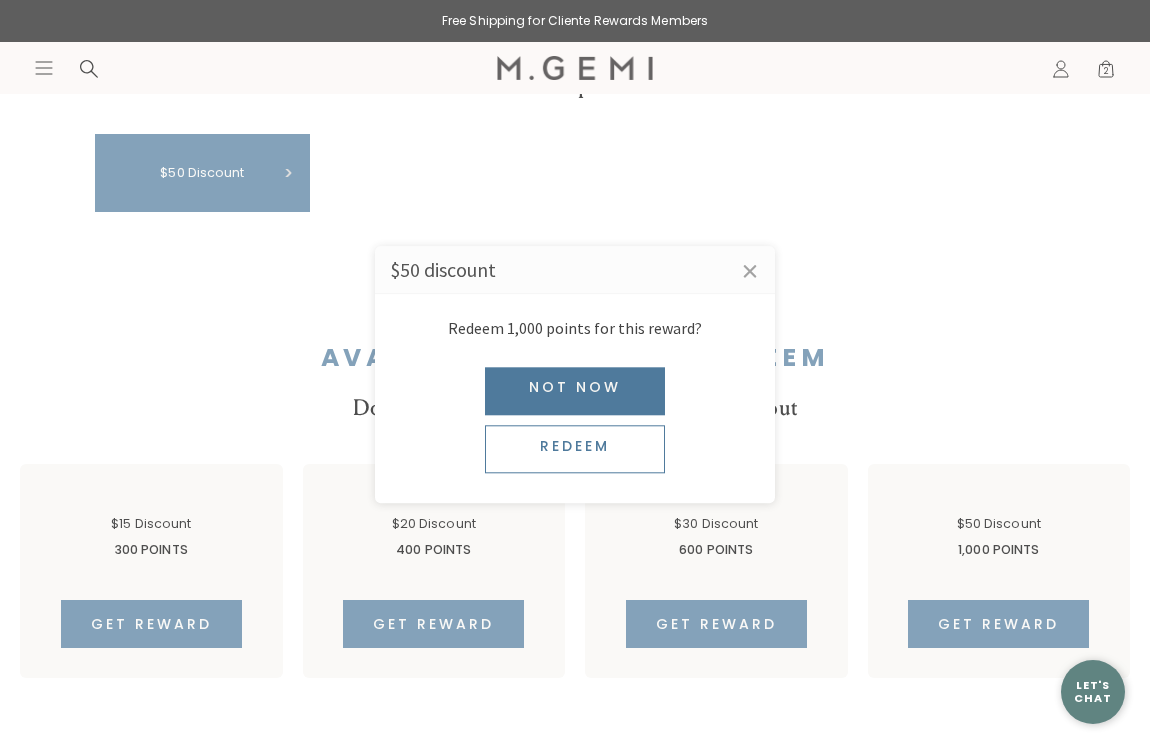 click on "Redeem" at bounding box center [575, 449] 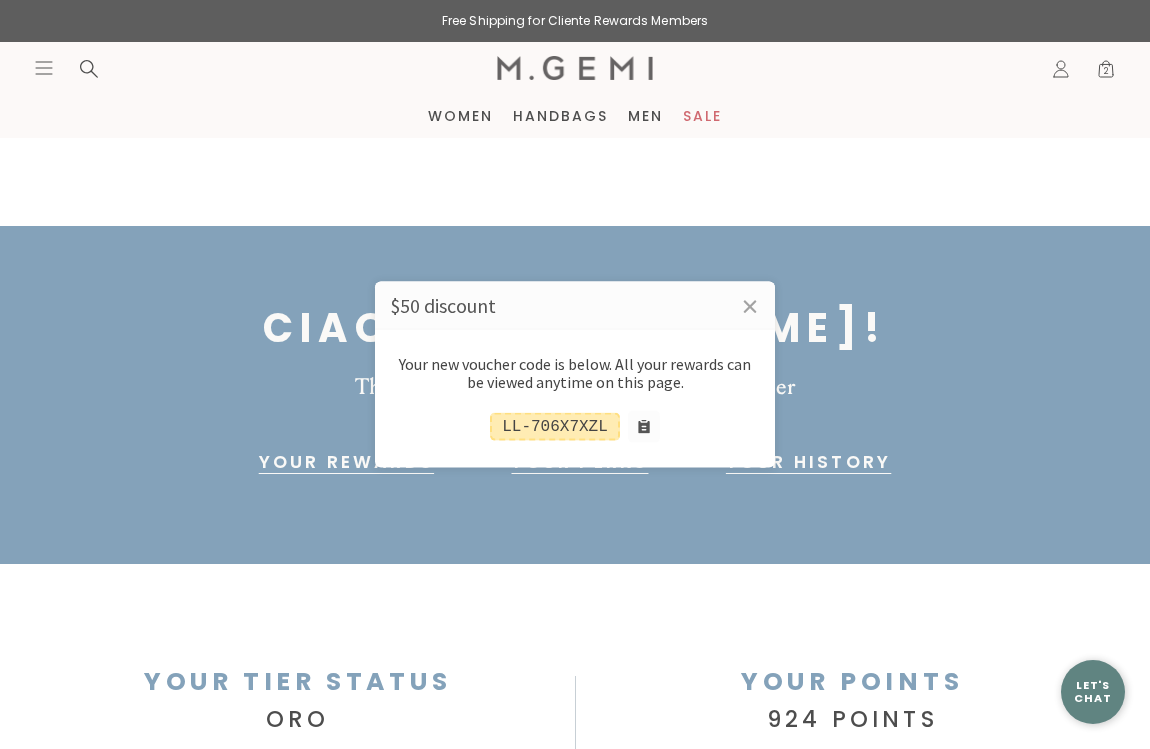 scroll, scrollTop: 0, scrollLeft: 0, axis: both 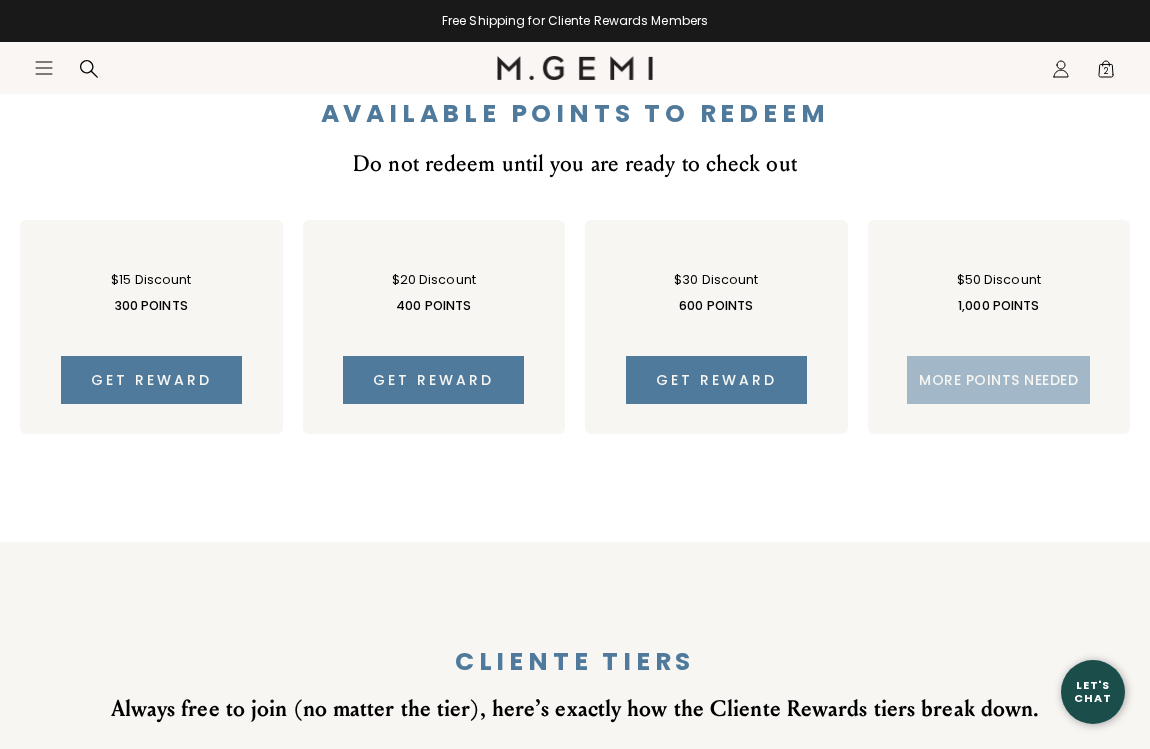 click on "2" at bounding box center (1106, 73) 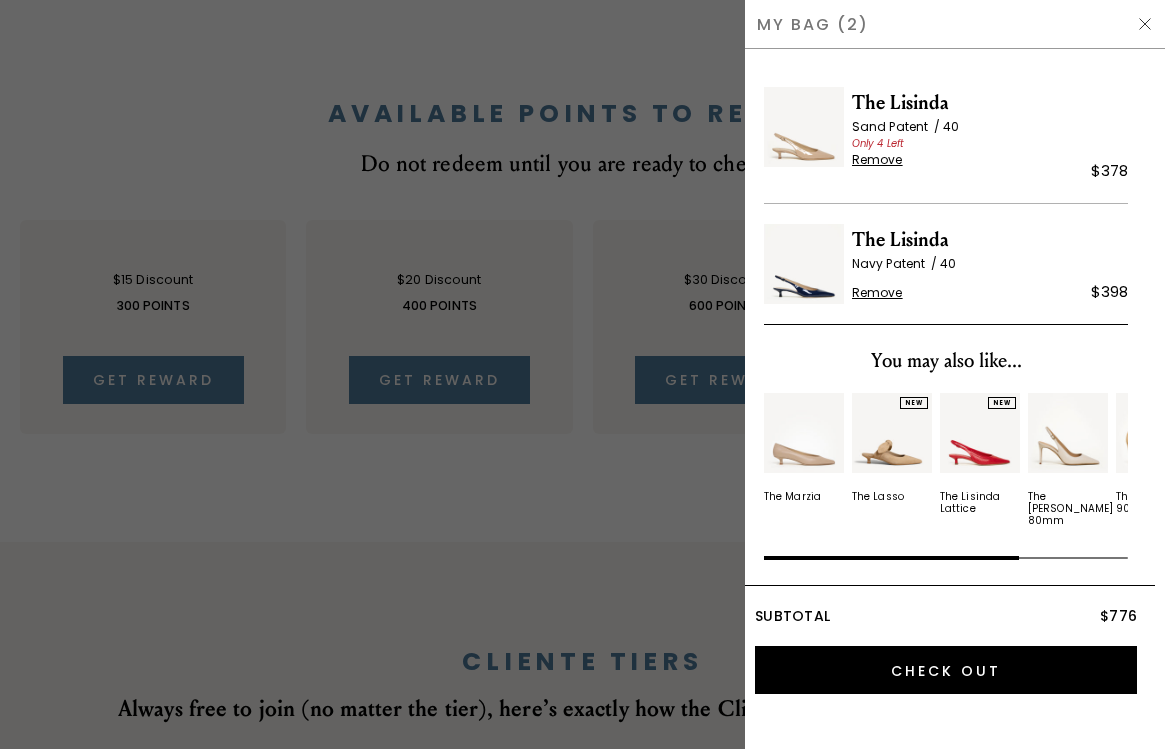 scroll, scrollTop: 0, scrollLeft: 0, axis: both 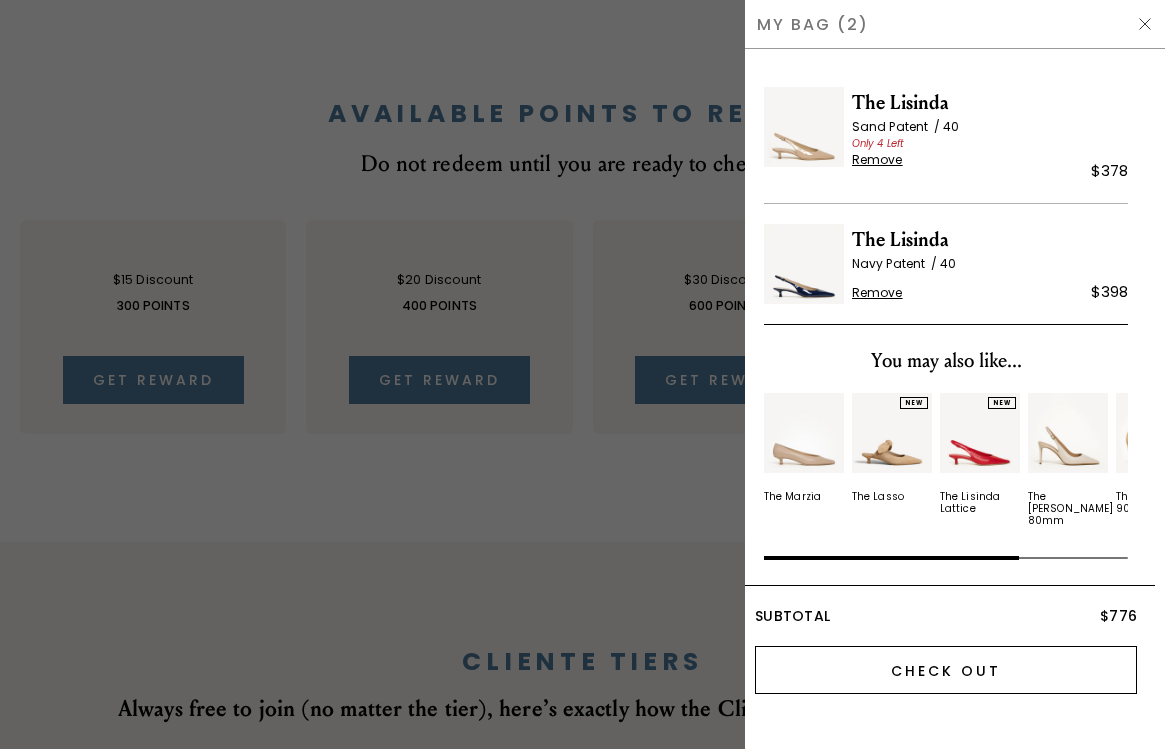 click on "Check Out" at bounding box center (946, 670) 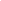 scroll, scrollTop: 0, scrollLeft: 0, axis: both 